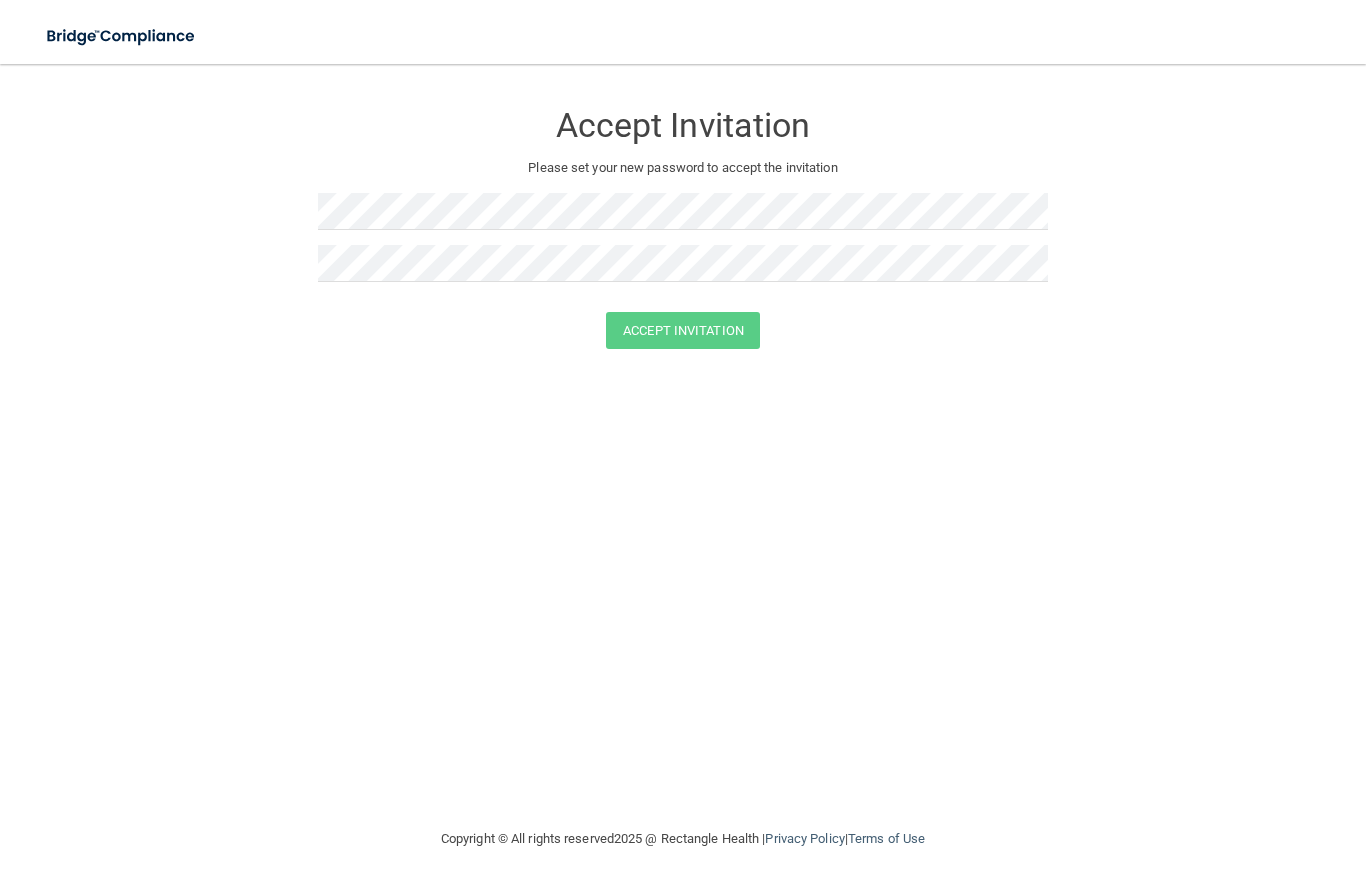 scroll, scrollTop: 0, scrollLeft: 0, axis: both 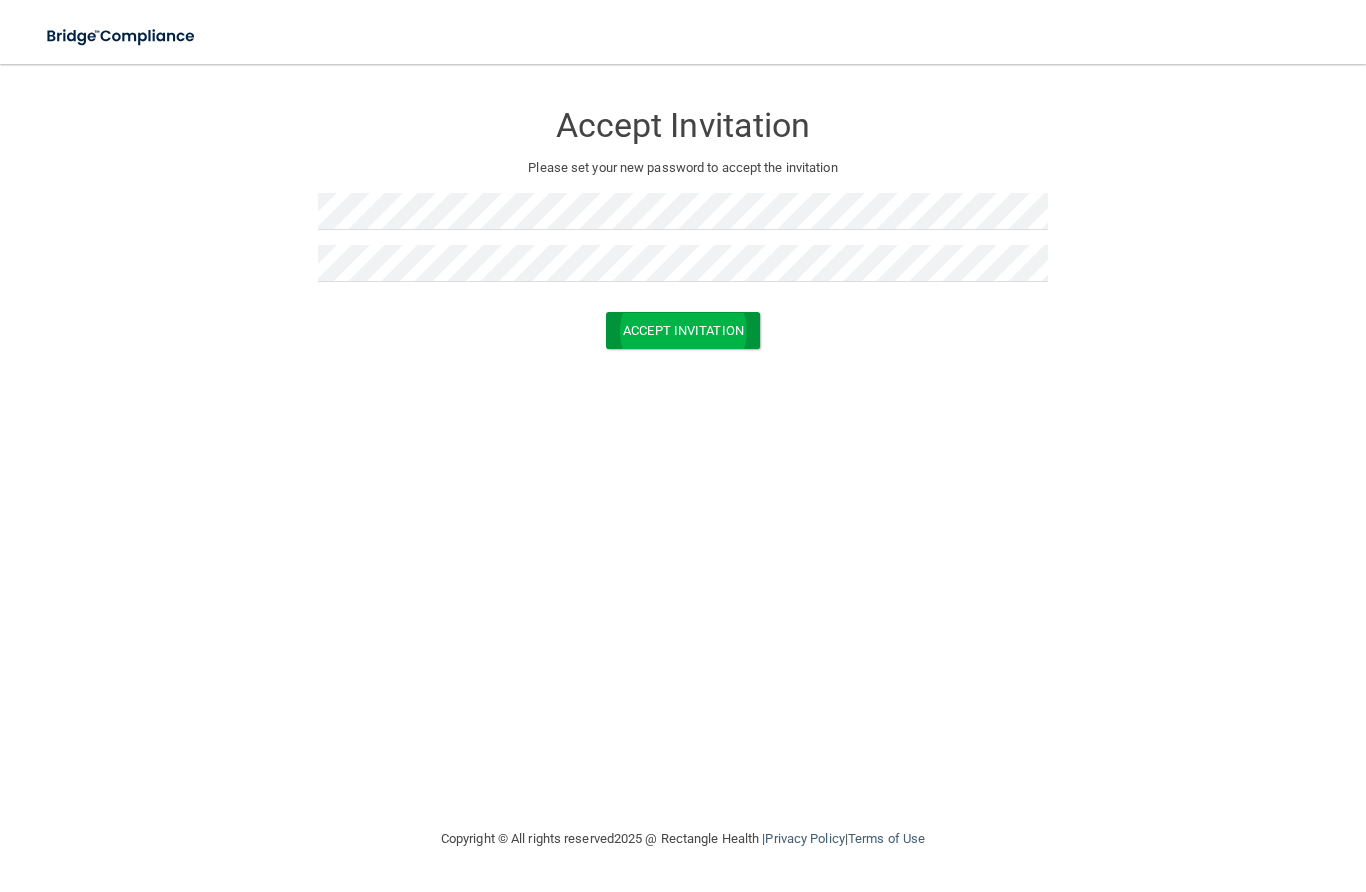 click on "Accept Invitation" at bounding box center (683, 330) 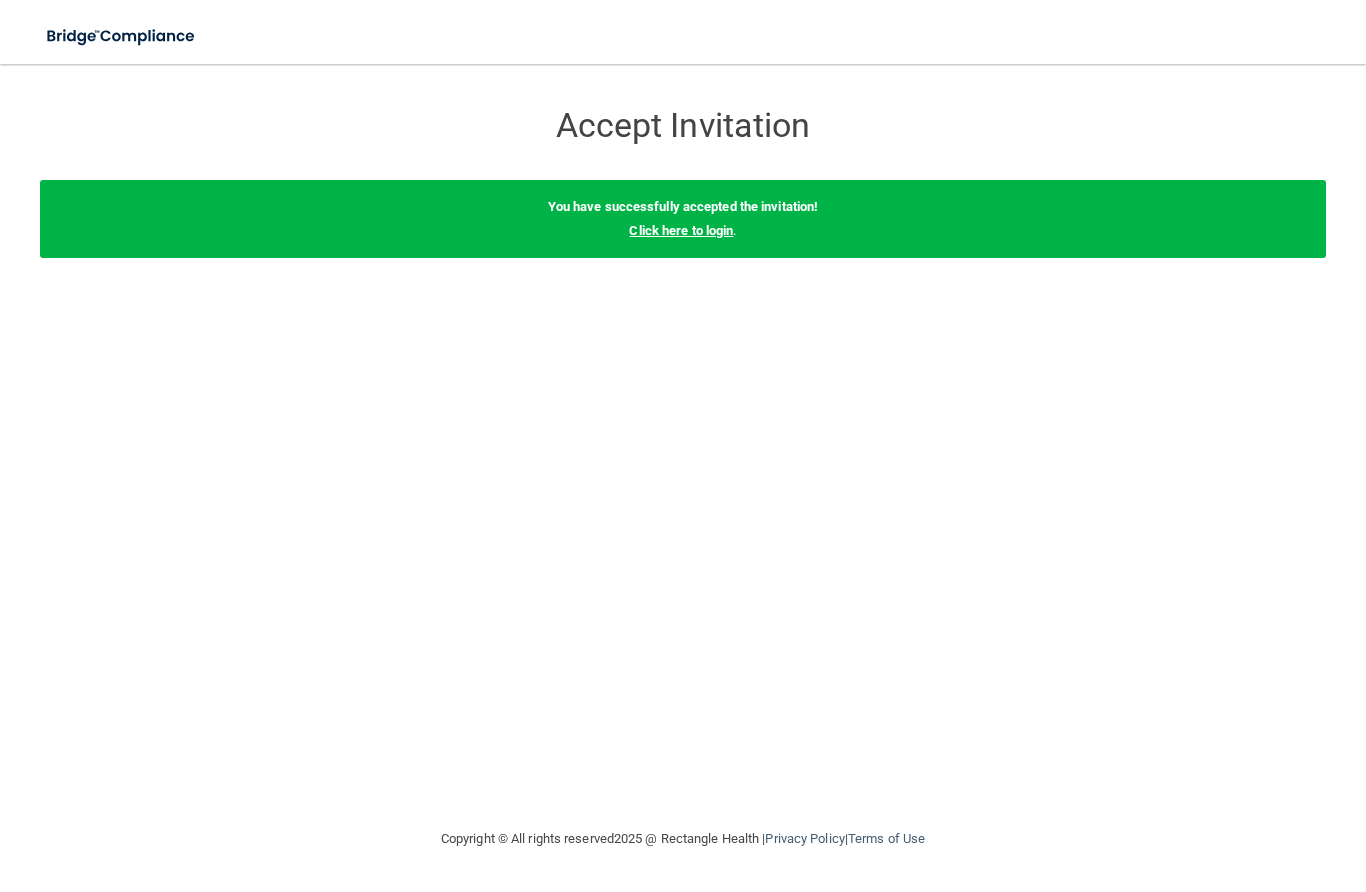 click on "Click here to login" at bounding box center [681, 230] 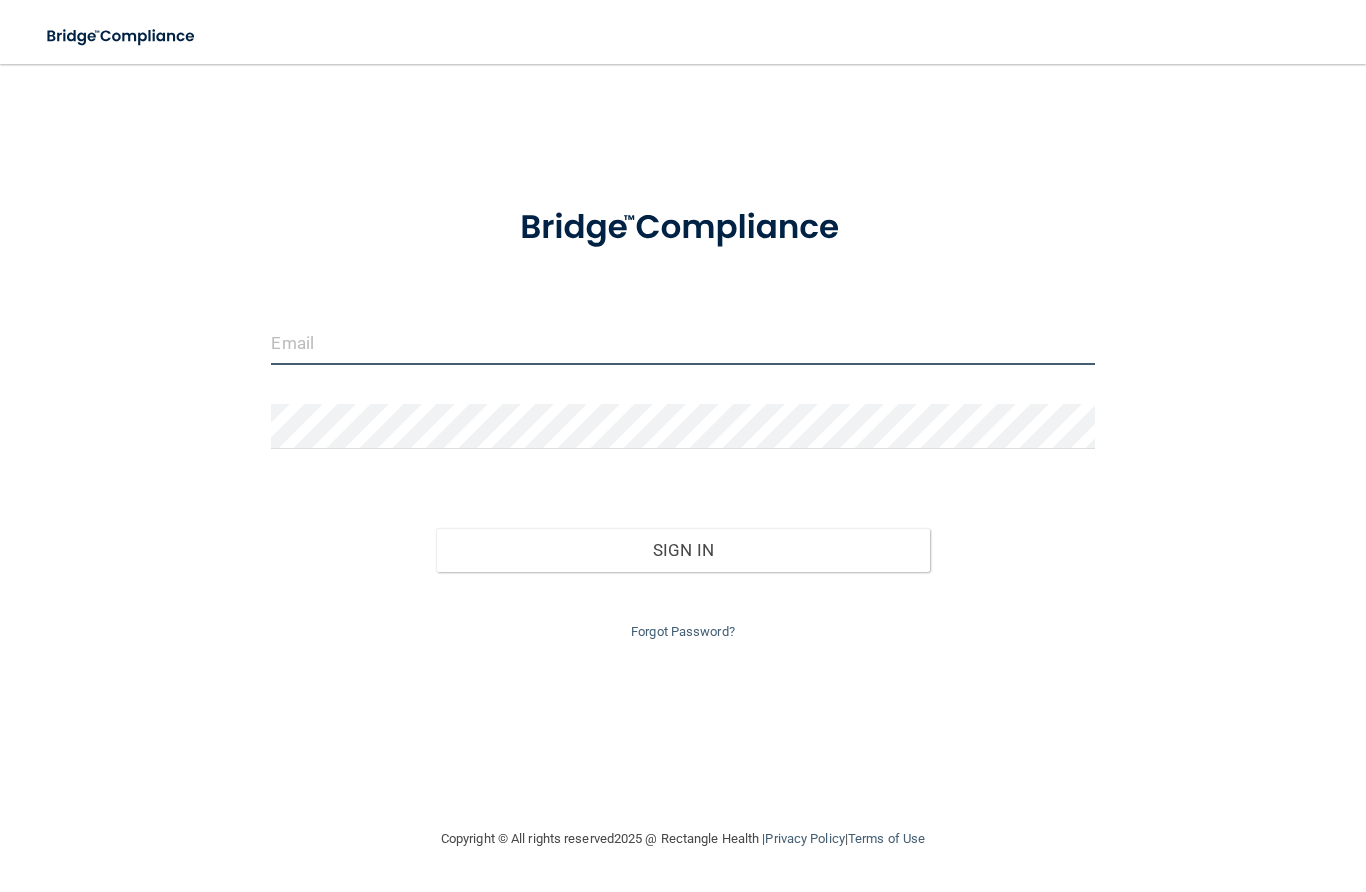 click at bounding box center (682, 342) 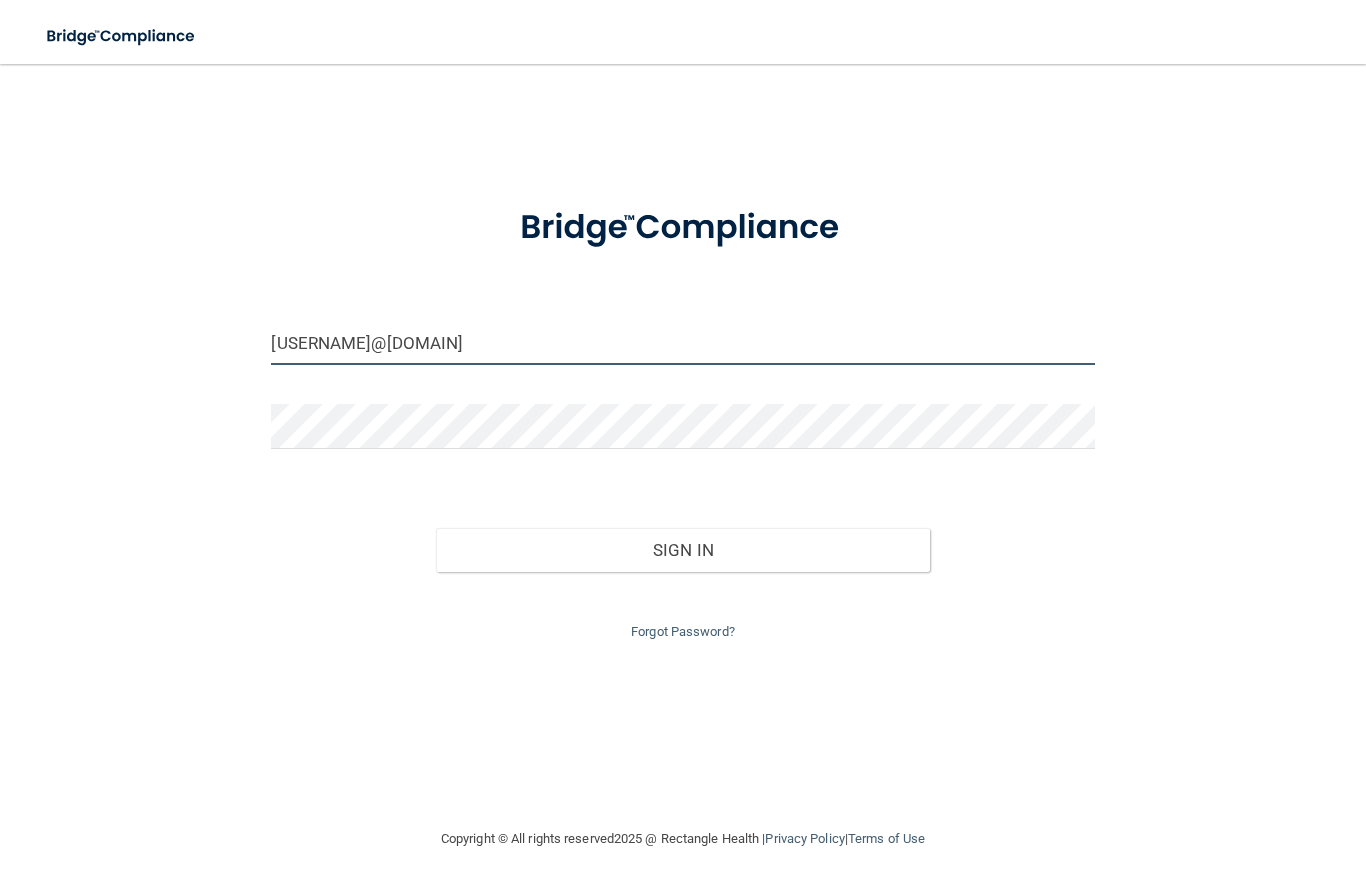 type on "[USERNAME]@[DOMAIN]" 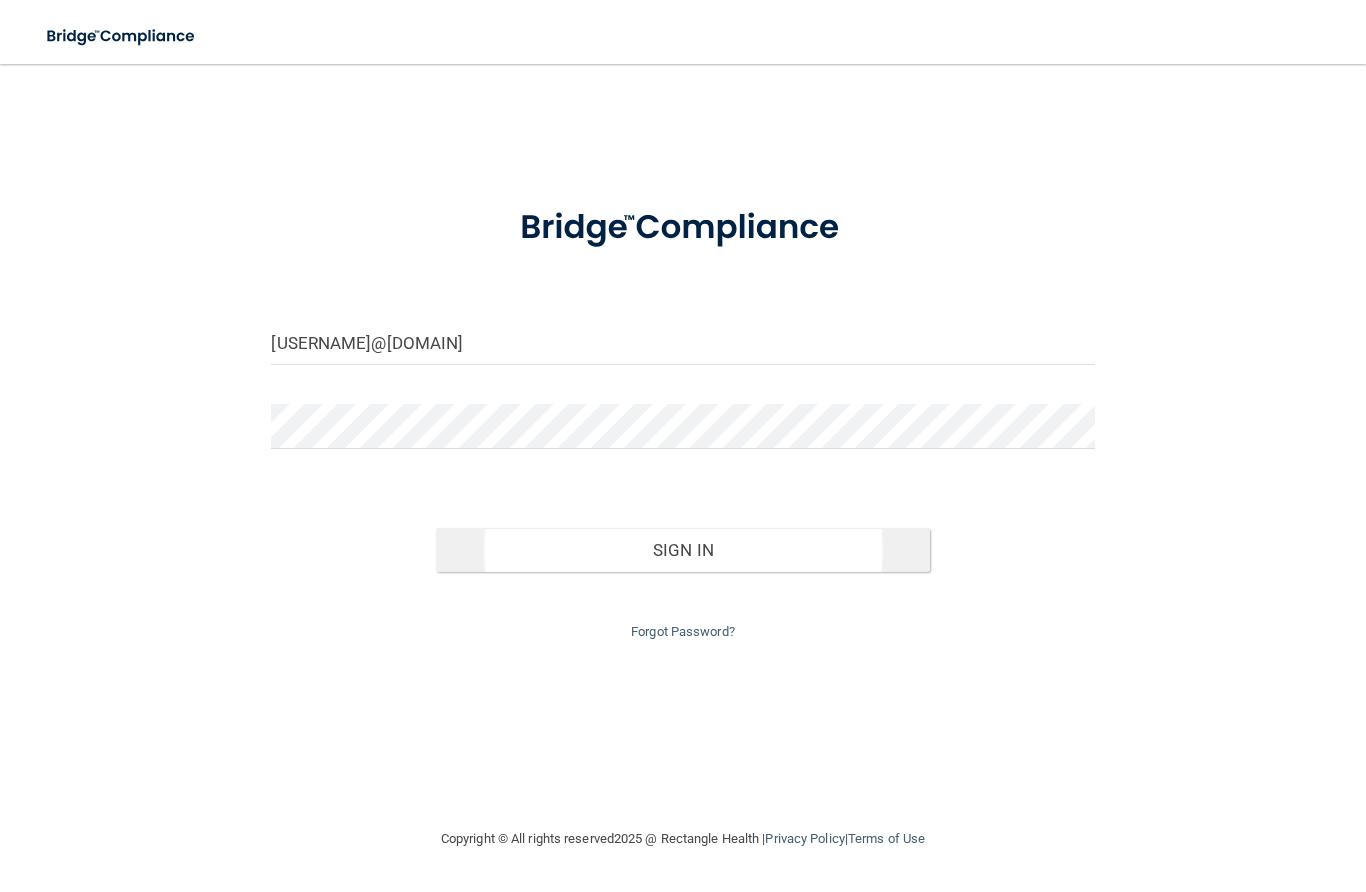 click on "Sign In" at bounding box center [683, 550] 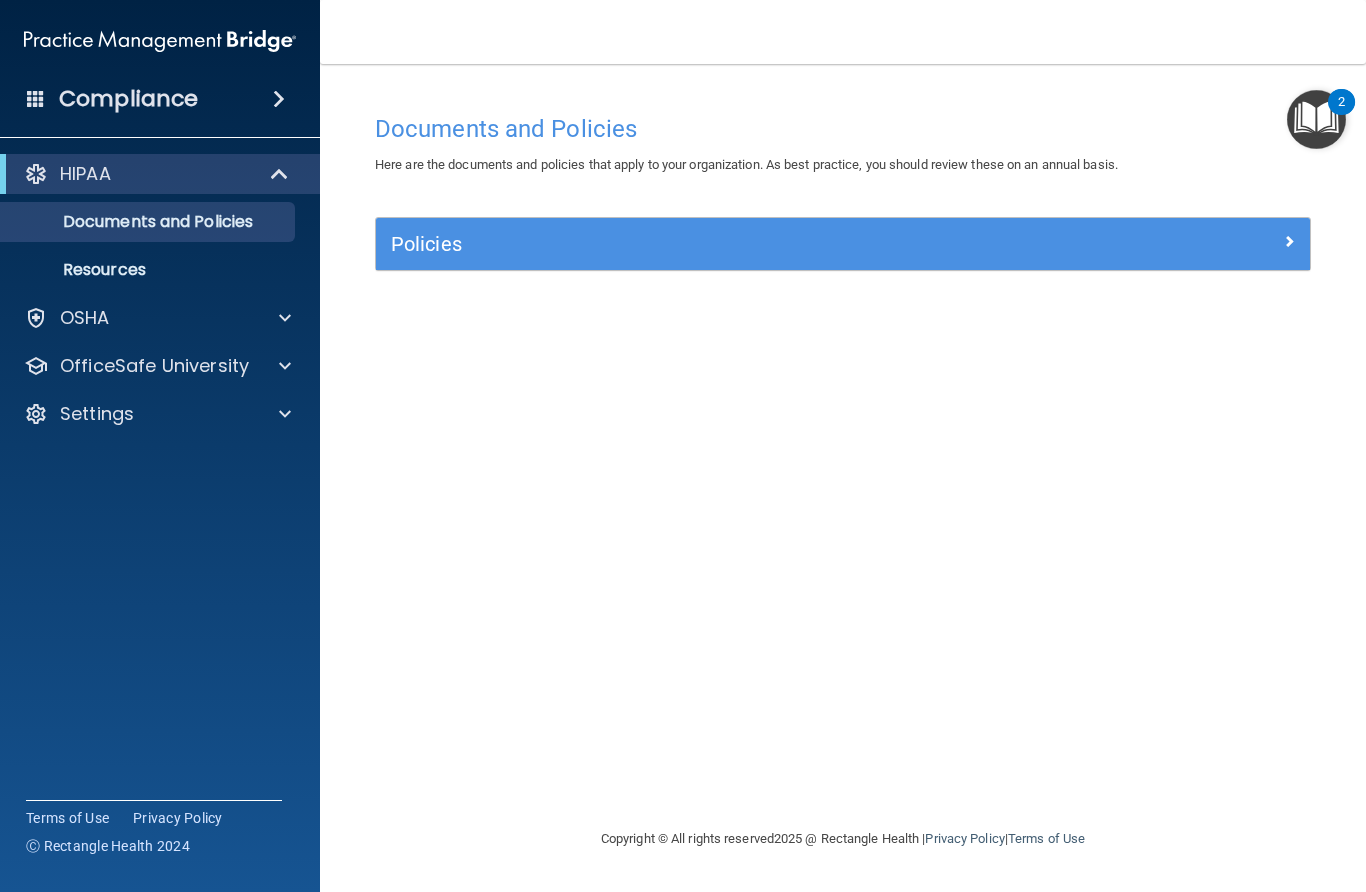 click at bounding box center [1316, 119] 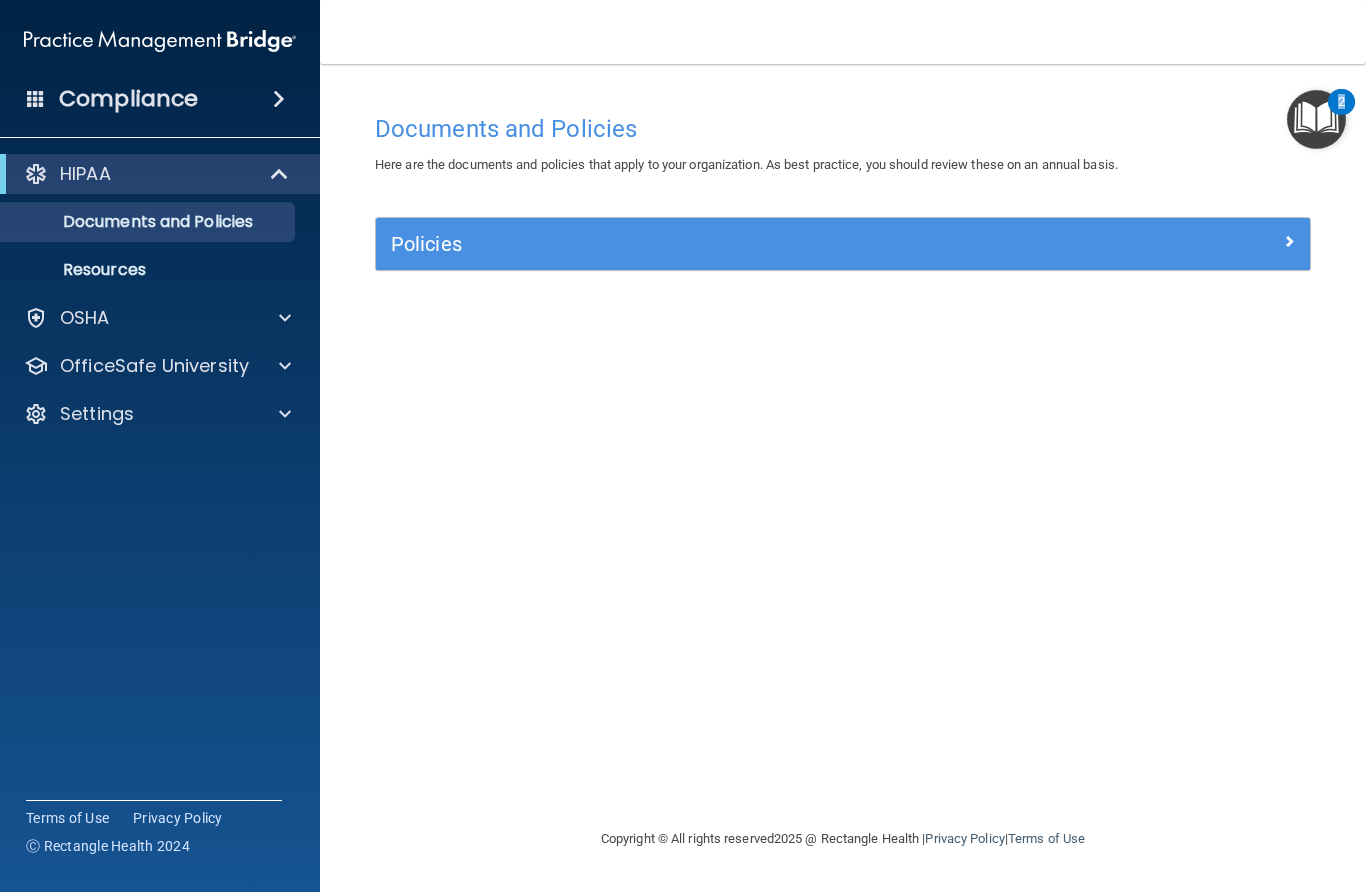 click at bounding box center [1316, 119] 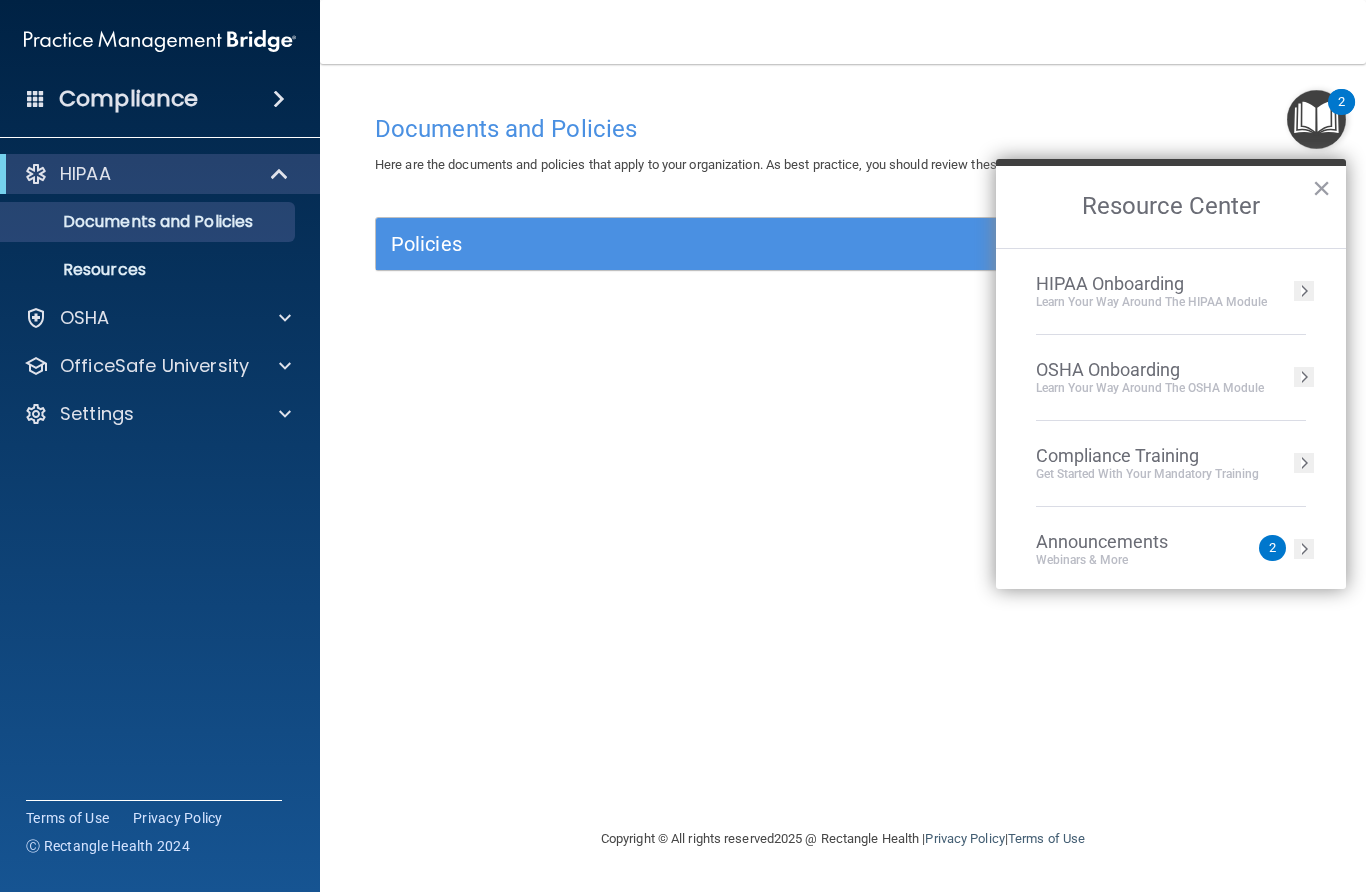 click on "Learn Your Way around the HIPAA module" at bounding box center (1151, 302) 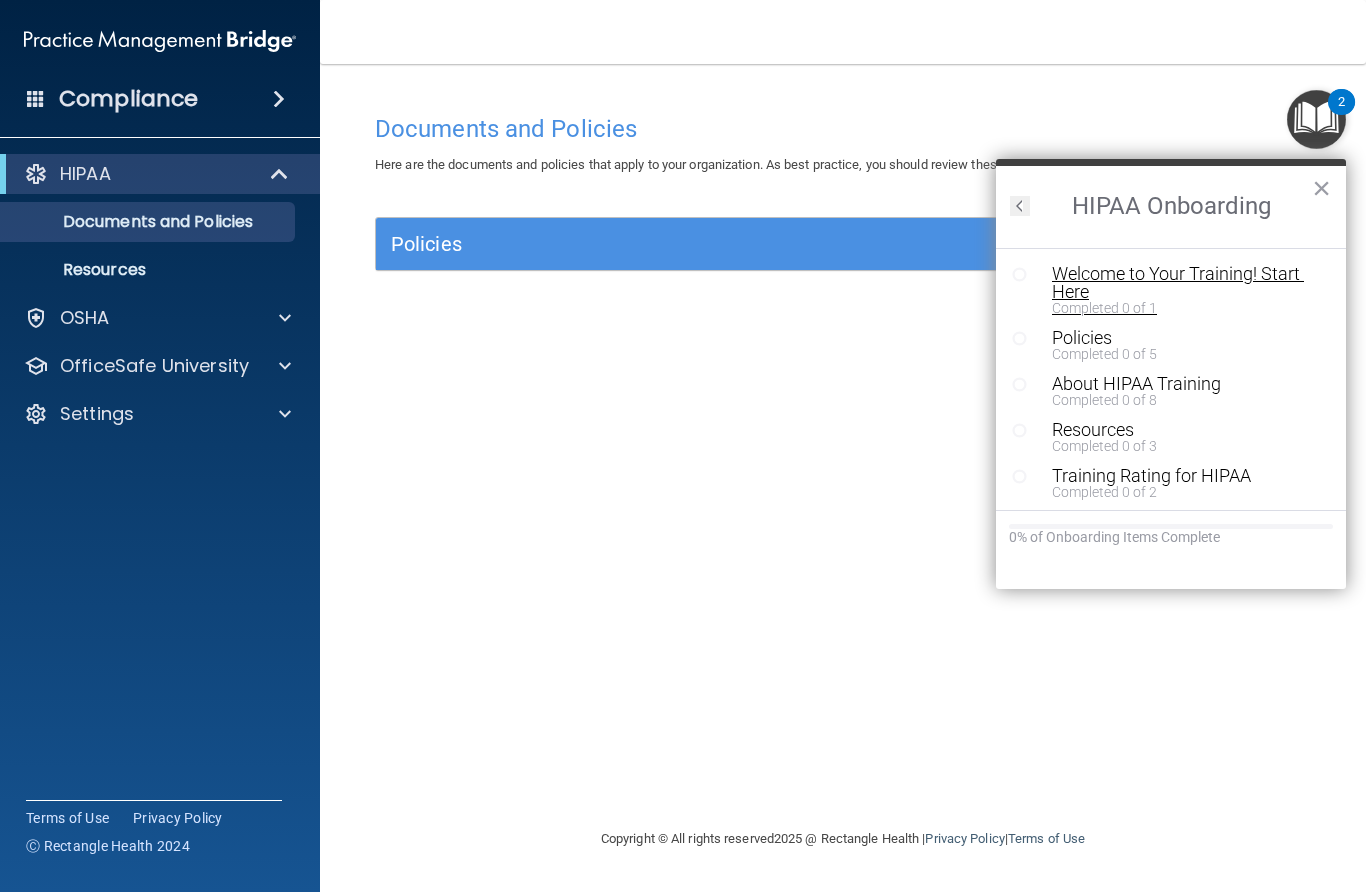 scroll, scrollTop: 0, scrollLeft: 0, axis: both 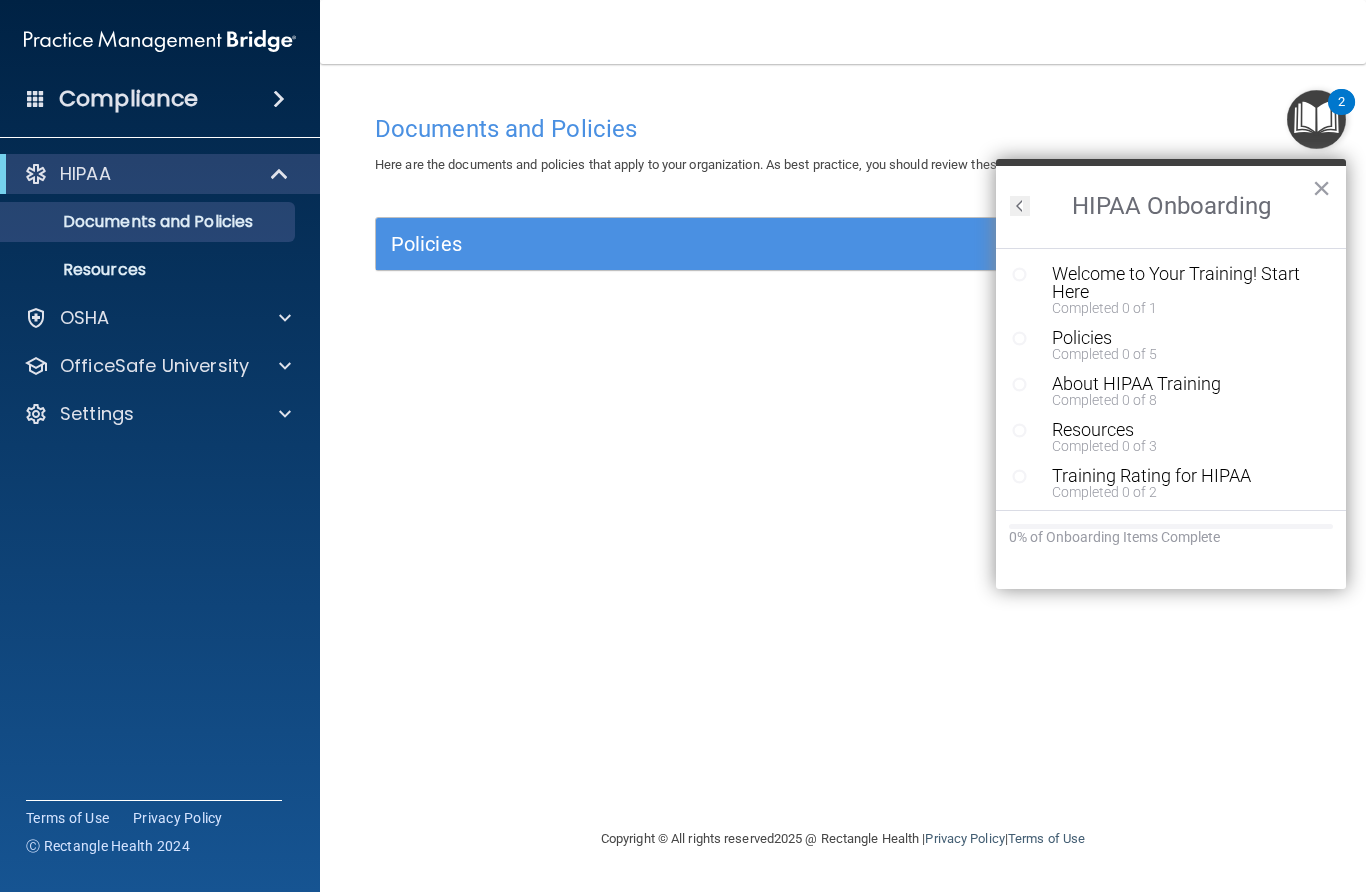click on "Documents and Policies       Here are the documents and policies that apply to your organization. As best practice, you should review these on an annual basis.             There are no documents selected                Search Documents:                      Search Results            Name  Description        Acceptable Use Policy   Acceptable Use Policy     Policy that defines acceptable and unacceptable use of electronic devices and network resources in conjunction with its established culture of ethical and lawful behavior, openness, trust, and integrity.        Business Associates Policy   Business Associates Policy     Policy that describes the obligations of business associates and the requirements for contracting with business associates.        Complaint Process Policy   Complaint Process Policy     Policy to provide a process for patients and responsible parties to make complaints concerning privacy and security practices.        Document Destruction Policy   Document Destruction Policy" at bounding box center [843, 465] 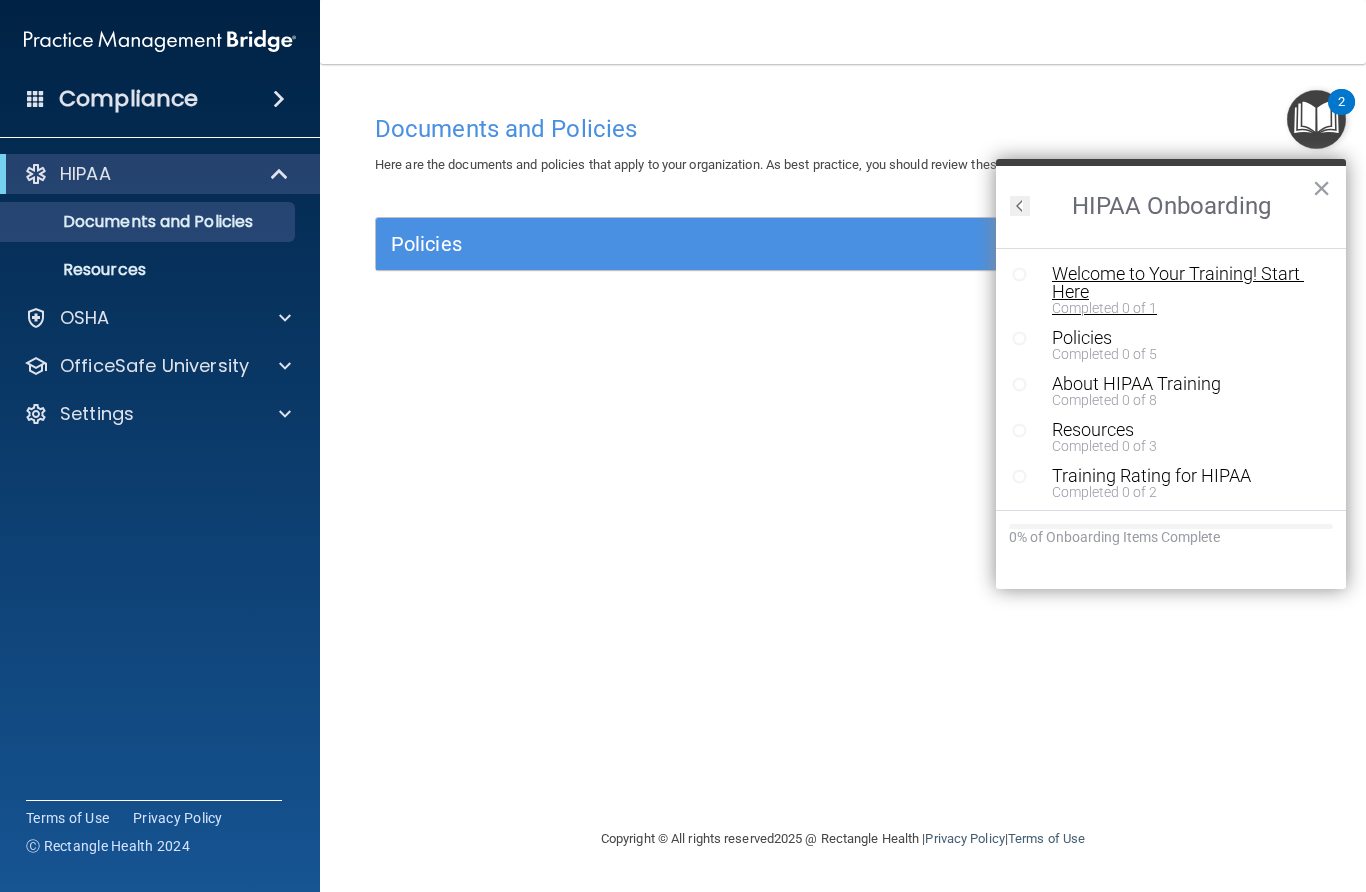 click on "Welcome to Your Training! Start Here" at bounding box center (1186, 283) 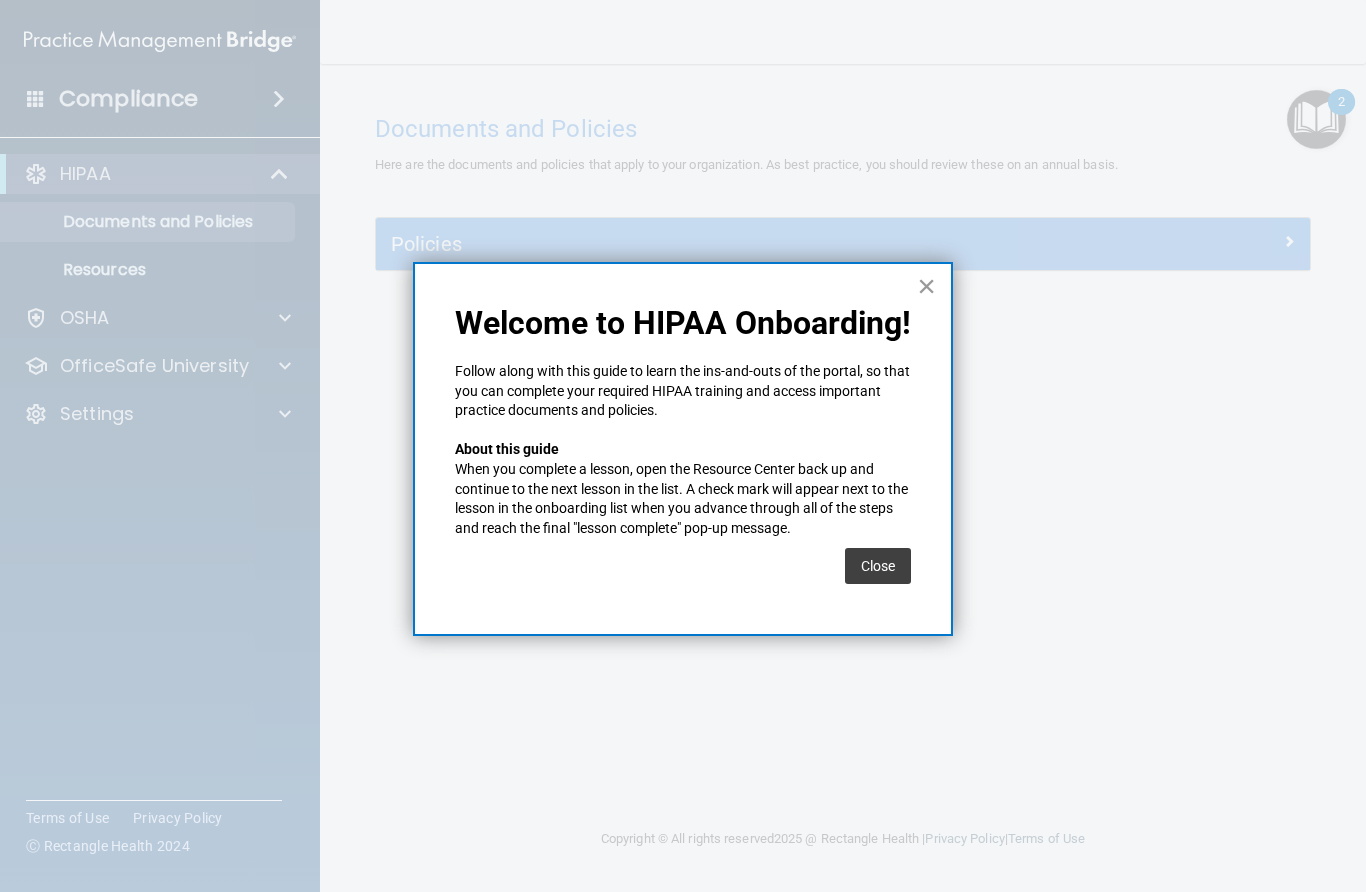 click on "×" at bounding box center [926, 286] 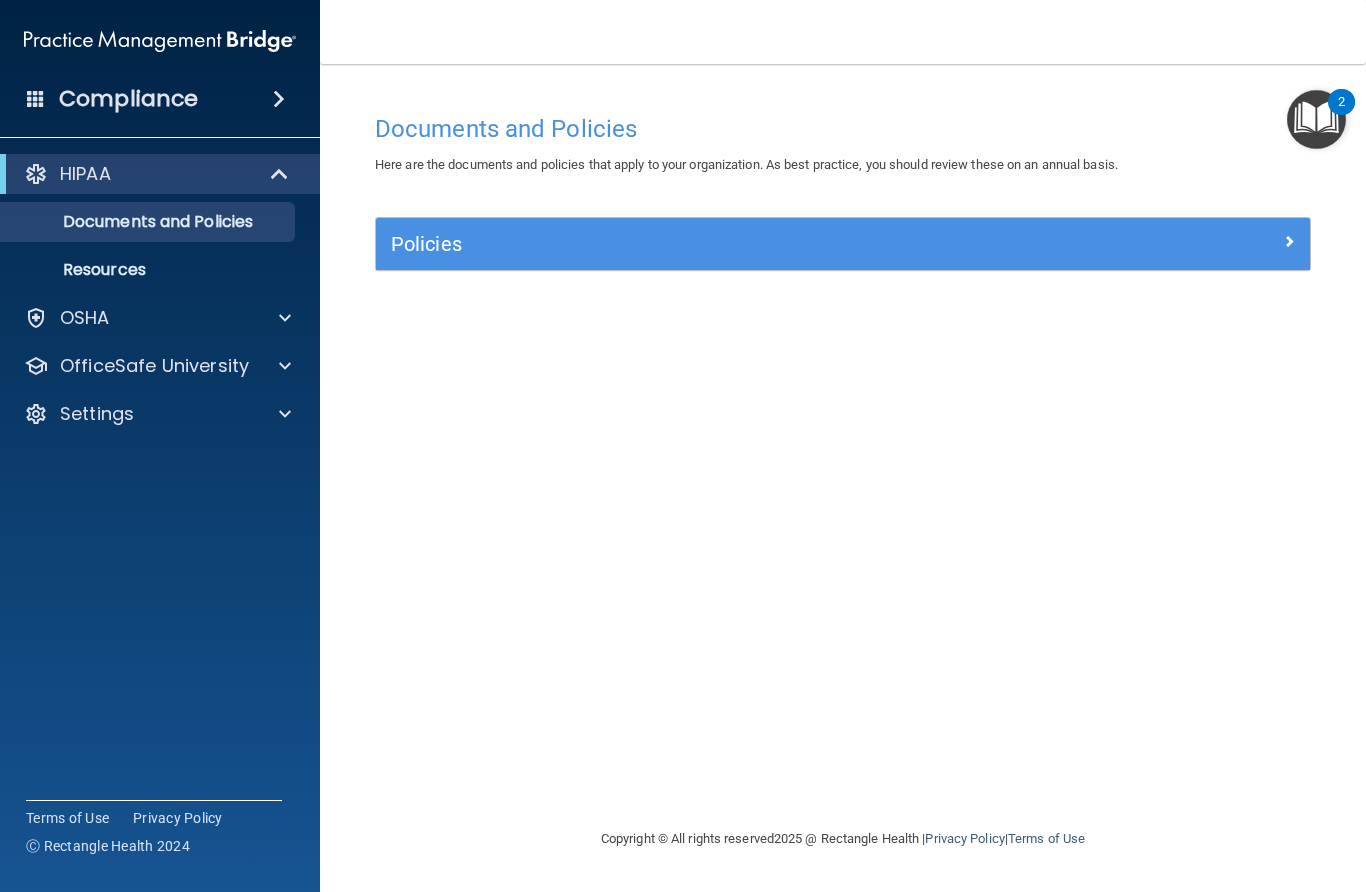 click at bounding box center (36, 174) 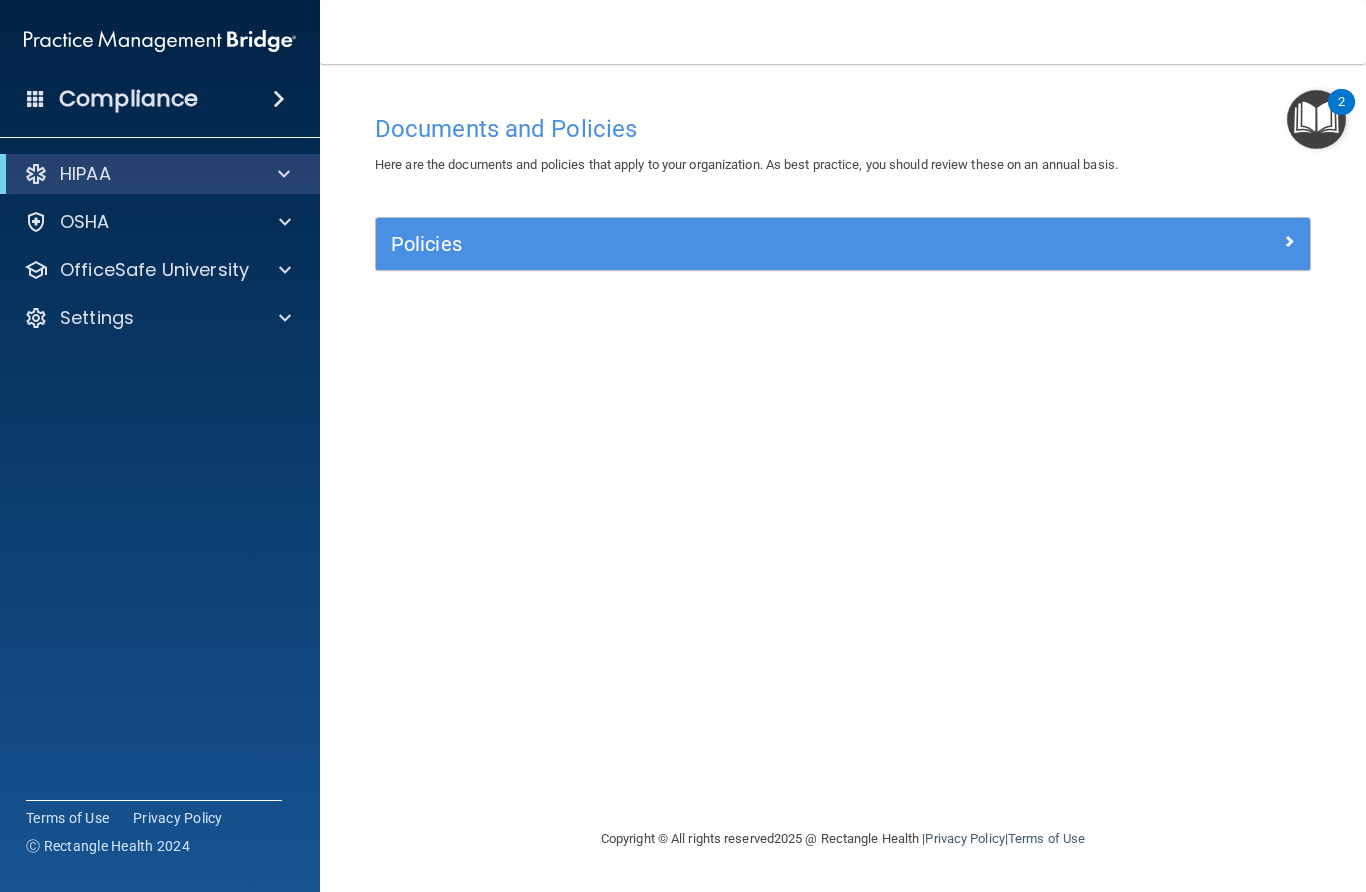 click at bounding box center [36, 174] 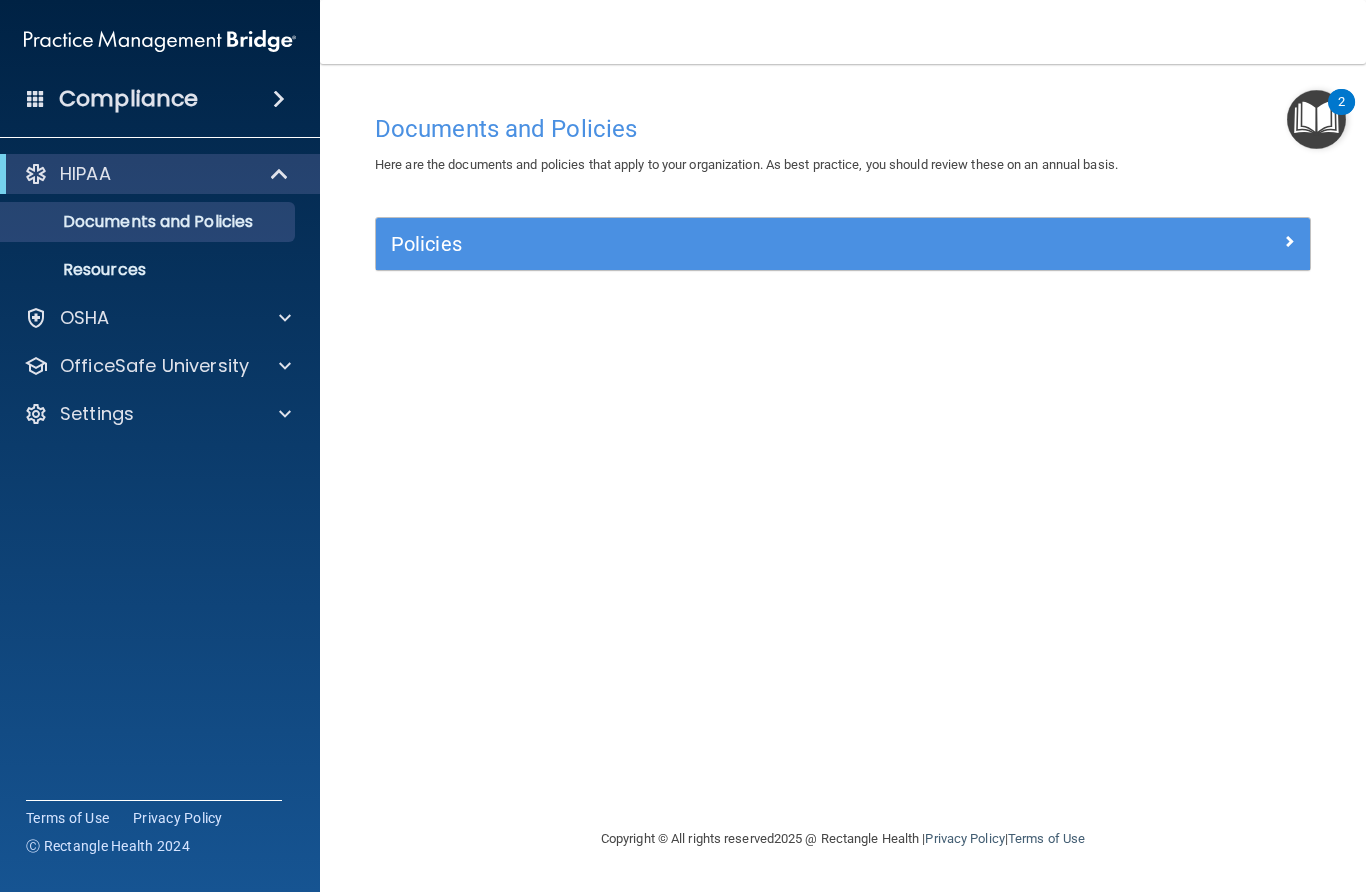 click at bounding box center (1316, 119) 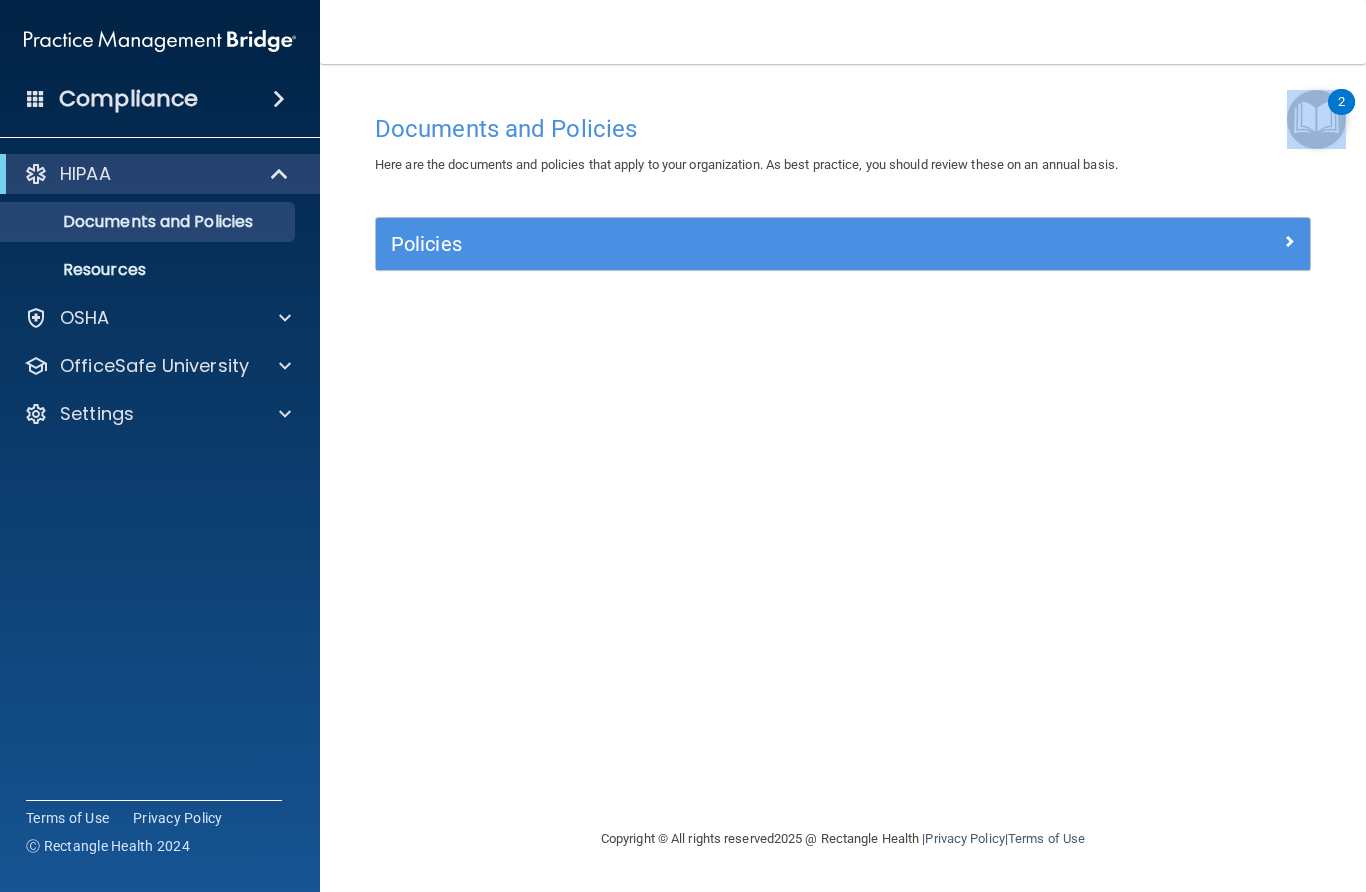 click at bounding box center (1316, 119) 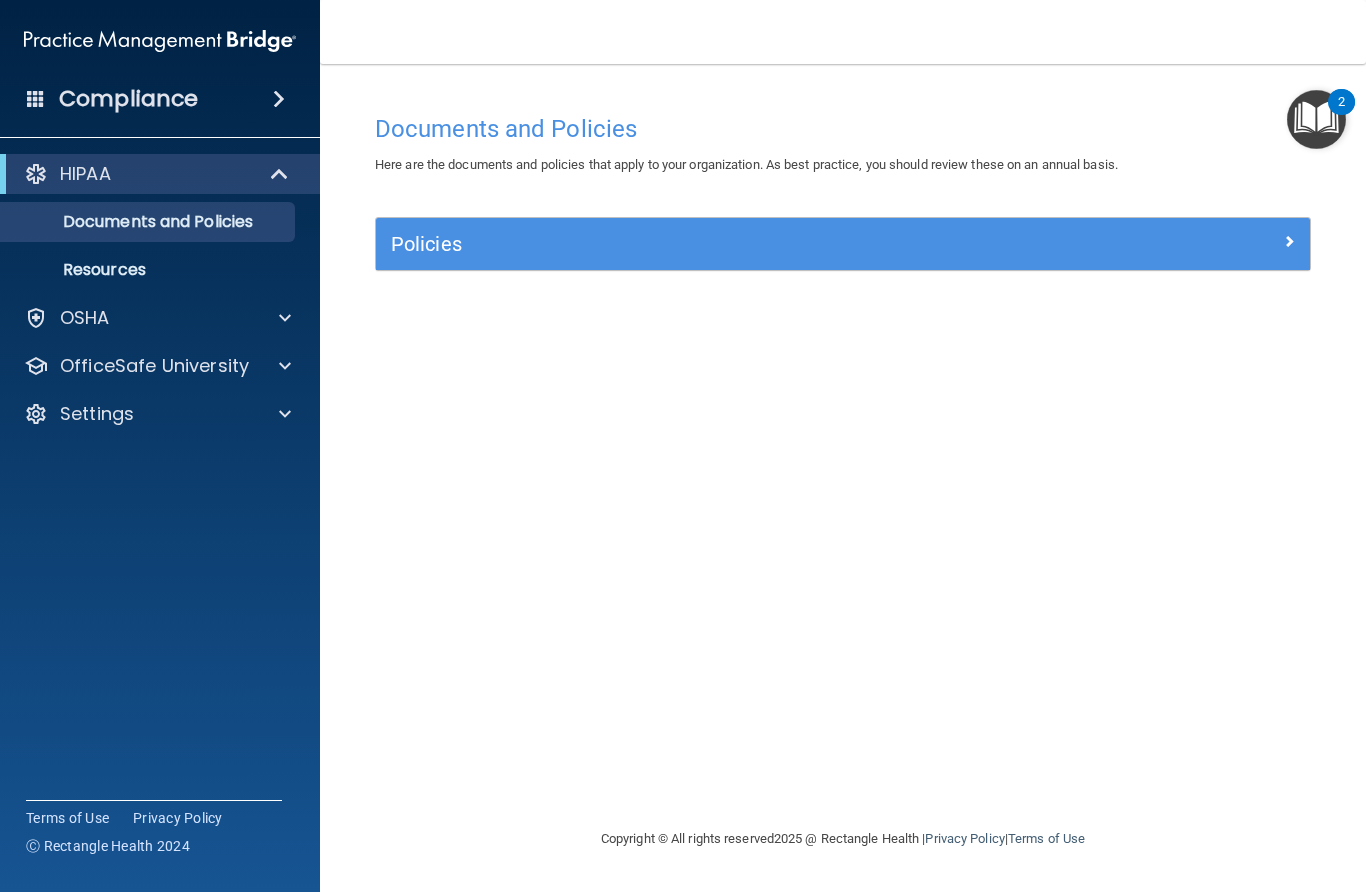 click on "Documents and Policies       Here are the documents and policies that apply to your organization. As best practice, you should review these on an annual basis.             There are no documents selected                Search Documents:                      Search Results            Name  Description        Acceptable Use Policy   Acceptable Use Policy     Policy that defines acceptable and unacceptable use of electronic devices and network resources in conjunction with its established culture of ethical and lawful behavior, openness, trust, and integrity.        Business Associates Policy   Business Associates Policy     Policy that describes the obligations of business associates and the requirements for contracting with business associates.        Complaint Process Policy   Complaint Process Policy     Policy to provide a process for patients and responsible parties to make complaints concerning privacy and security practices.        Document Destruction Policy   Document Destruction Policy" at bounding box center [843, 465] 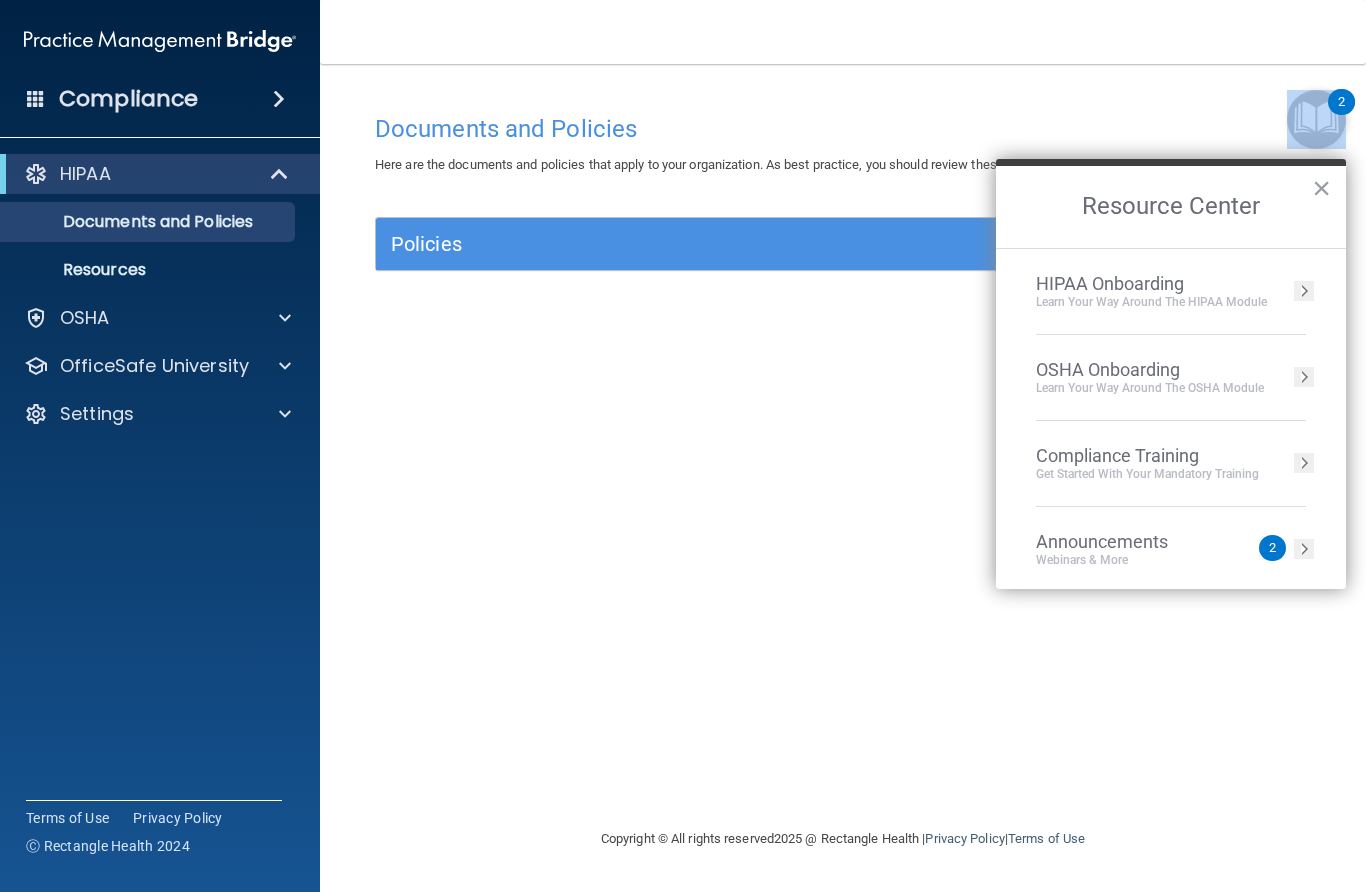 click at bounding box center (1316, 119) 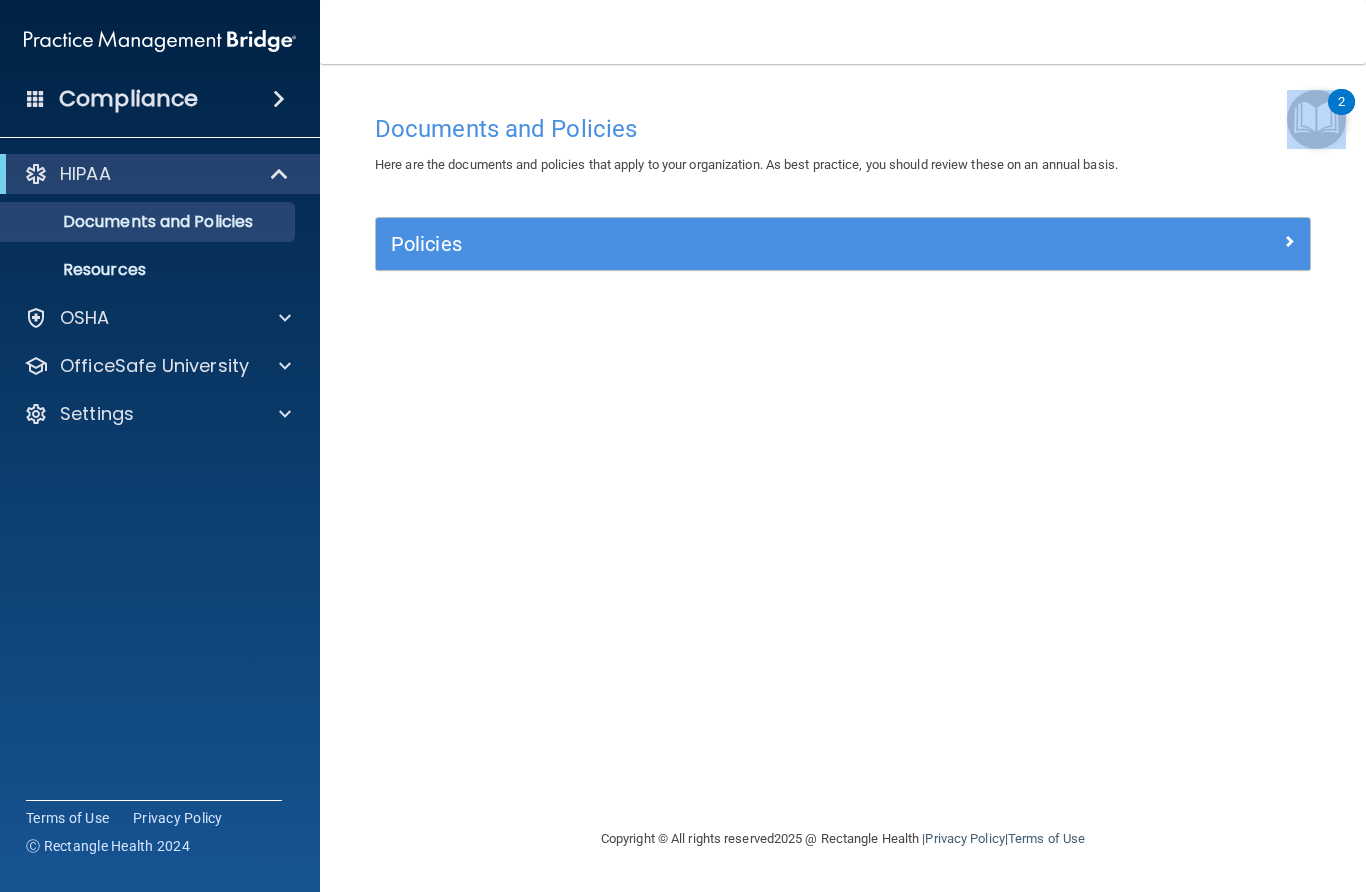 click at bounding box center (1316, 119) 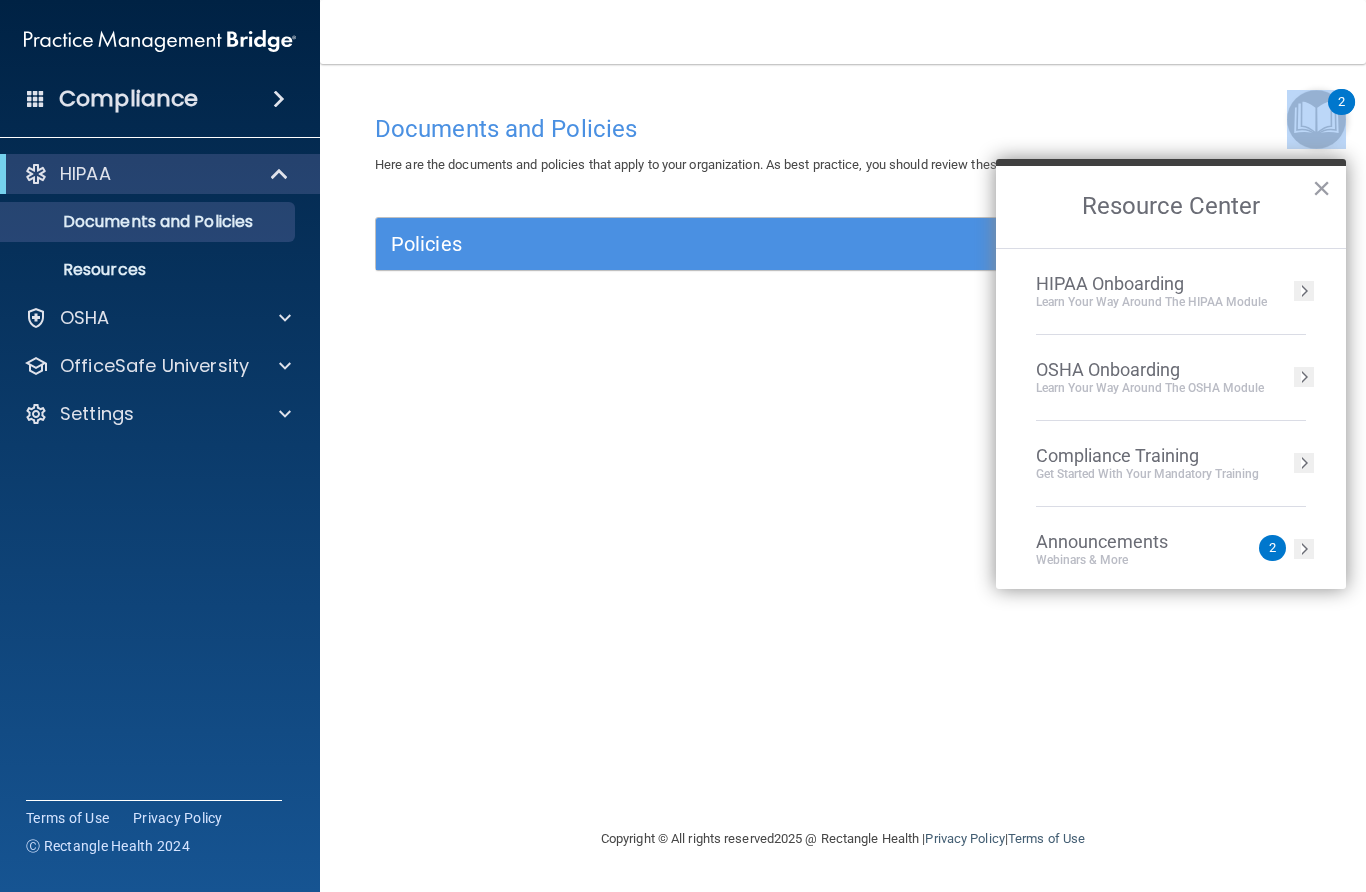 click at bounding box center (1316, 119) 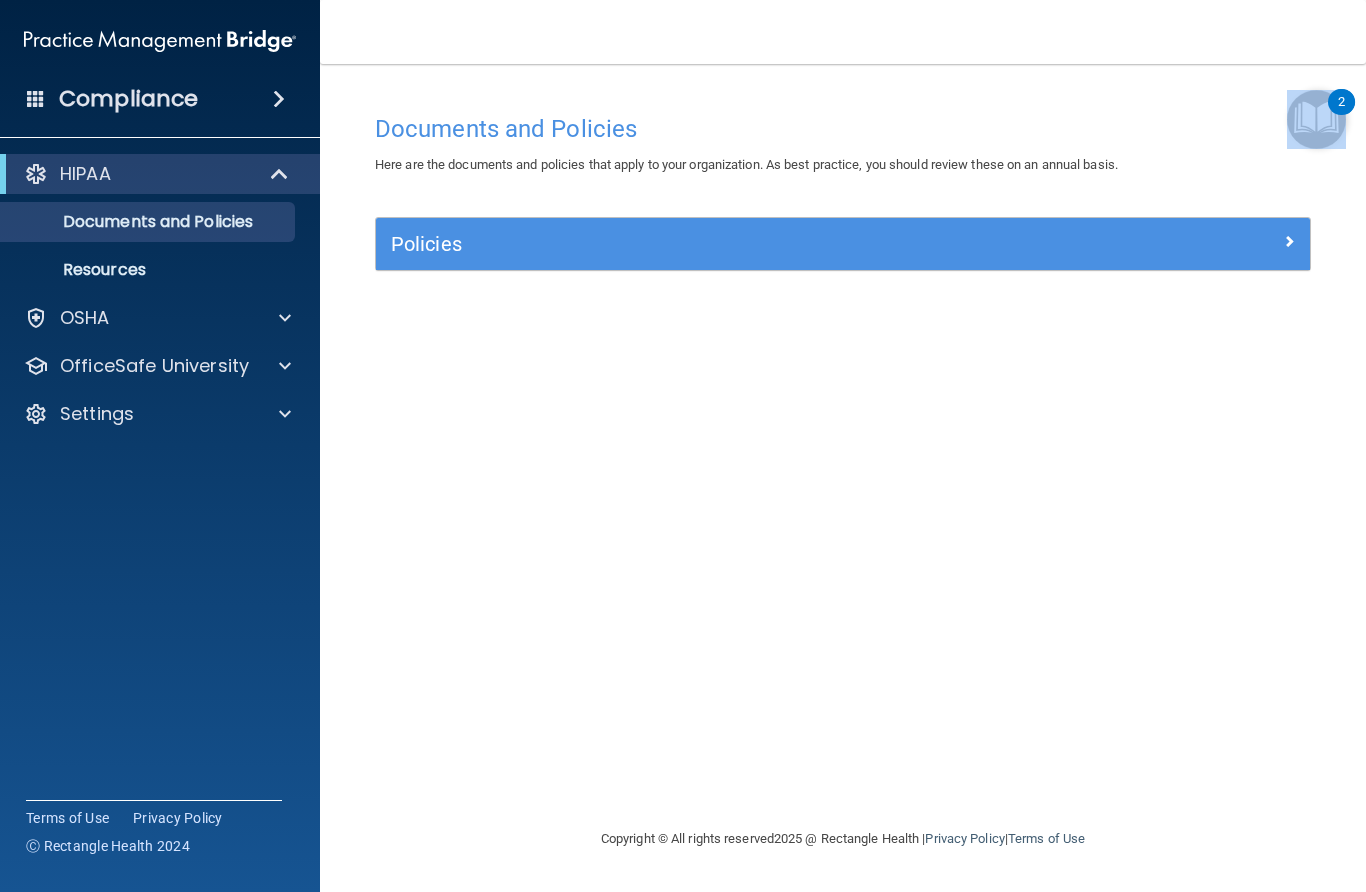 click on "2" at bounding box center (1341, 115) 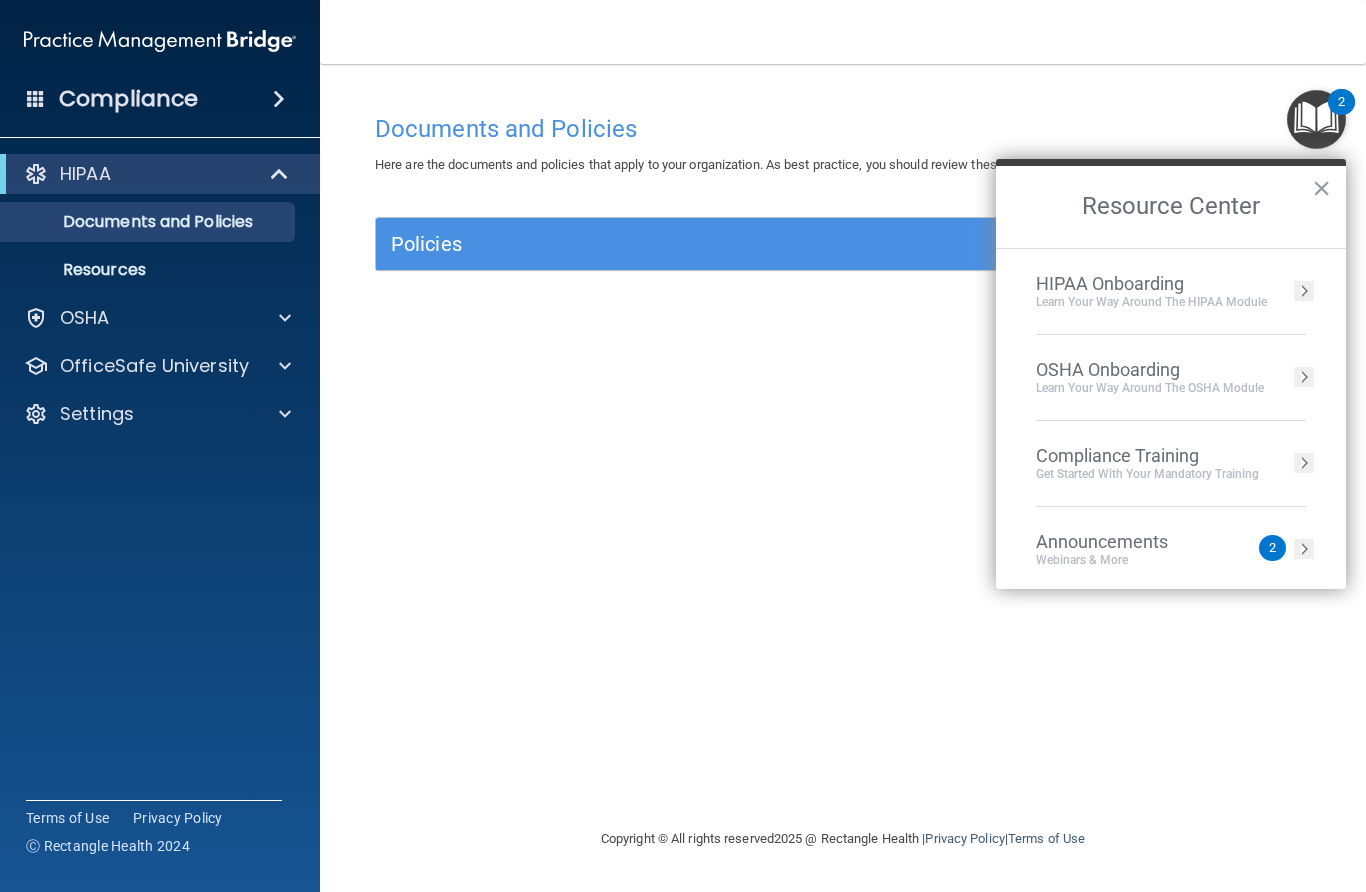 click at bounding box center [1304, 291] 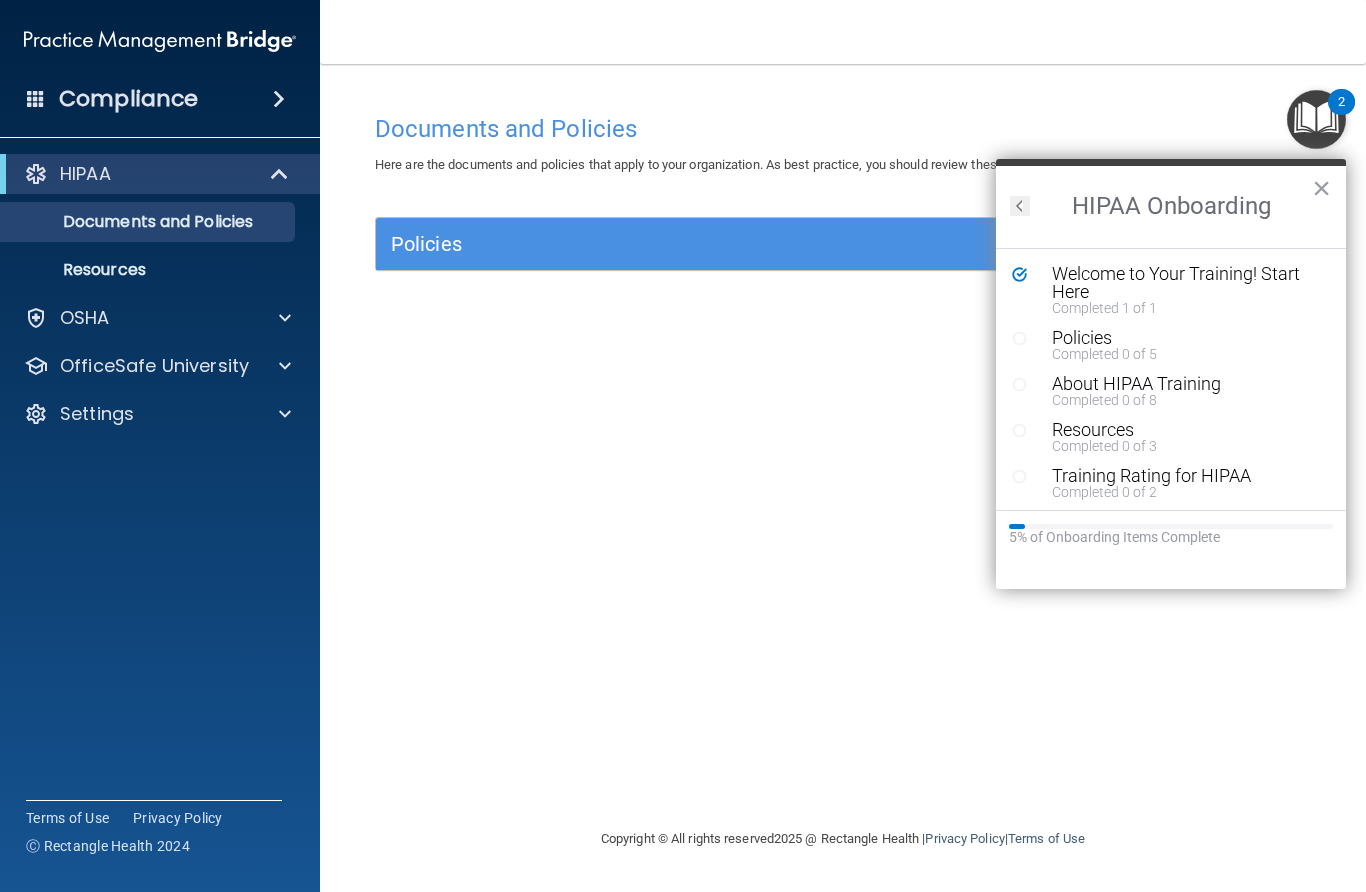 scroll, scrollTop: 0, scrollLeft: 0, axis: both 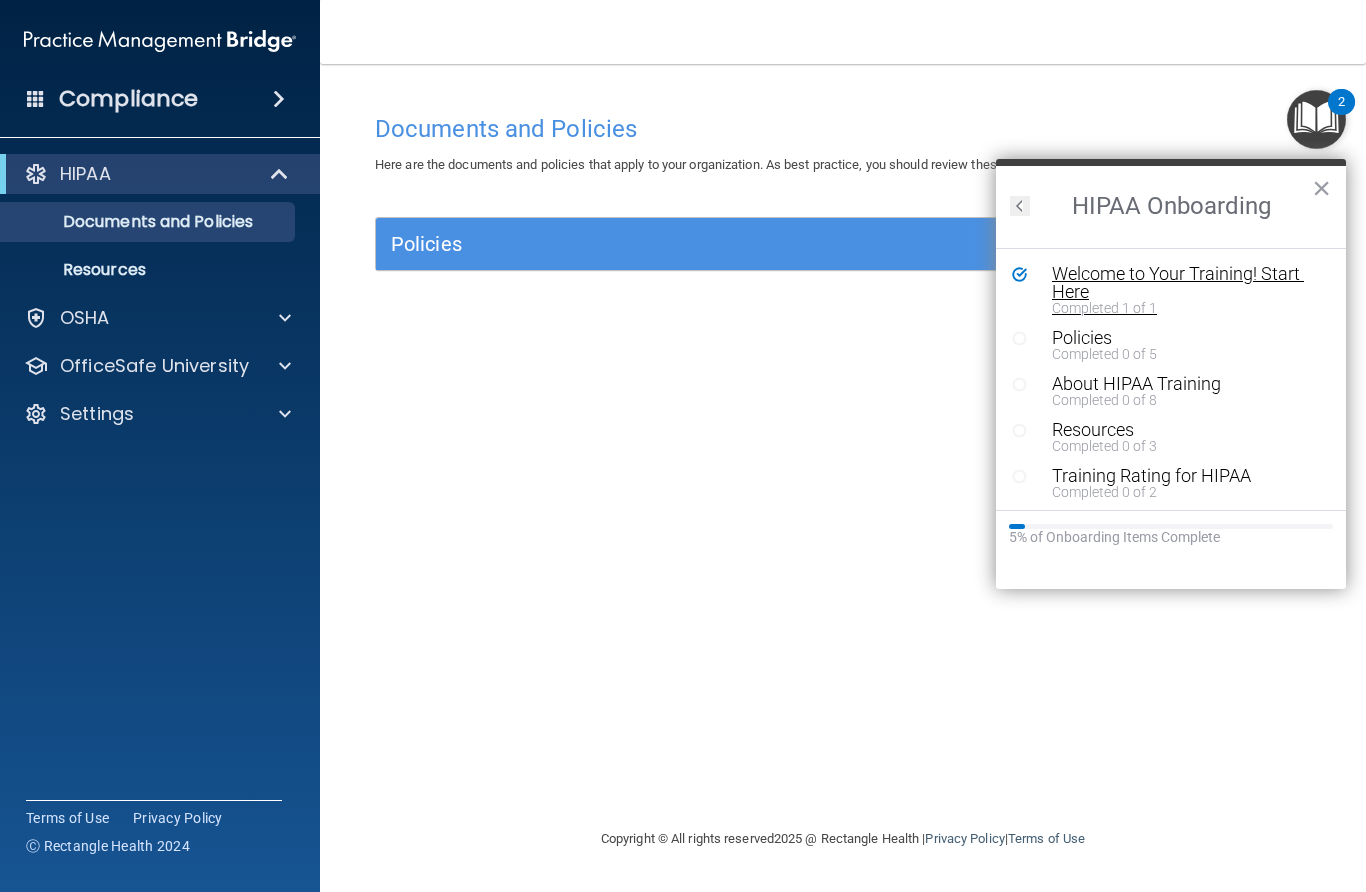 click on "Completed 1 of 1" at bounding box center [1186, 308] 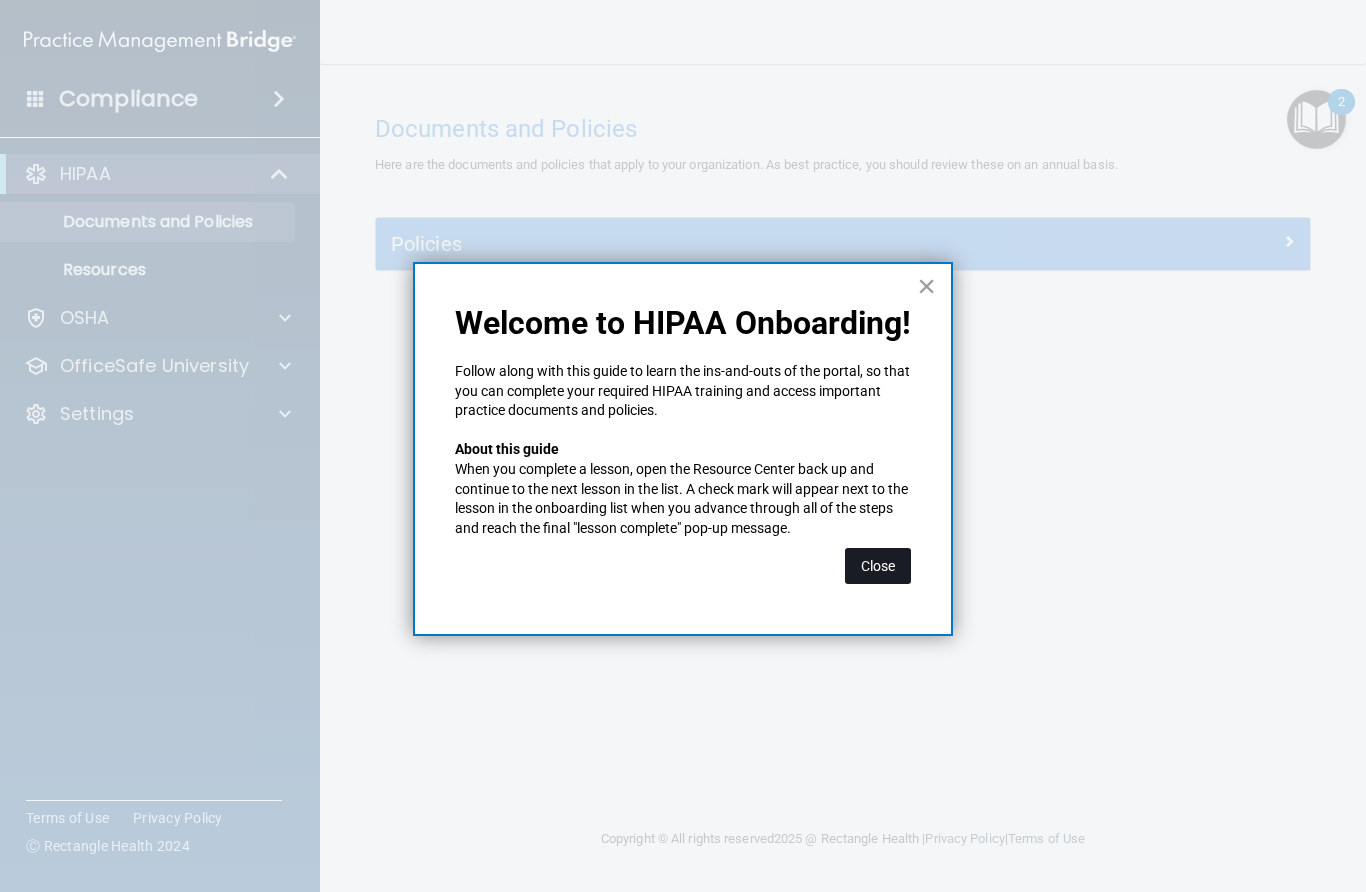 click on "Close" at bounding box center [878, 566] 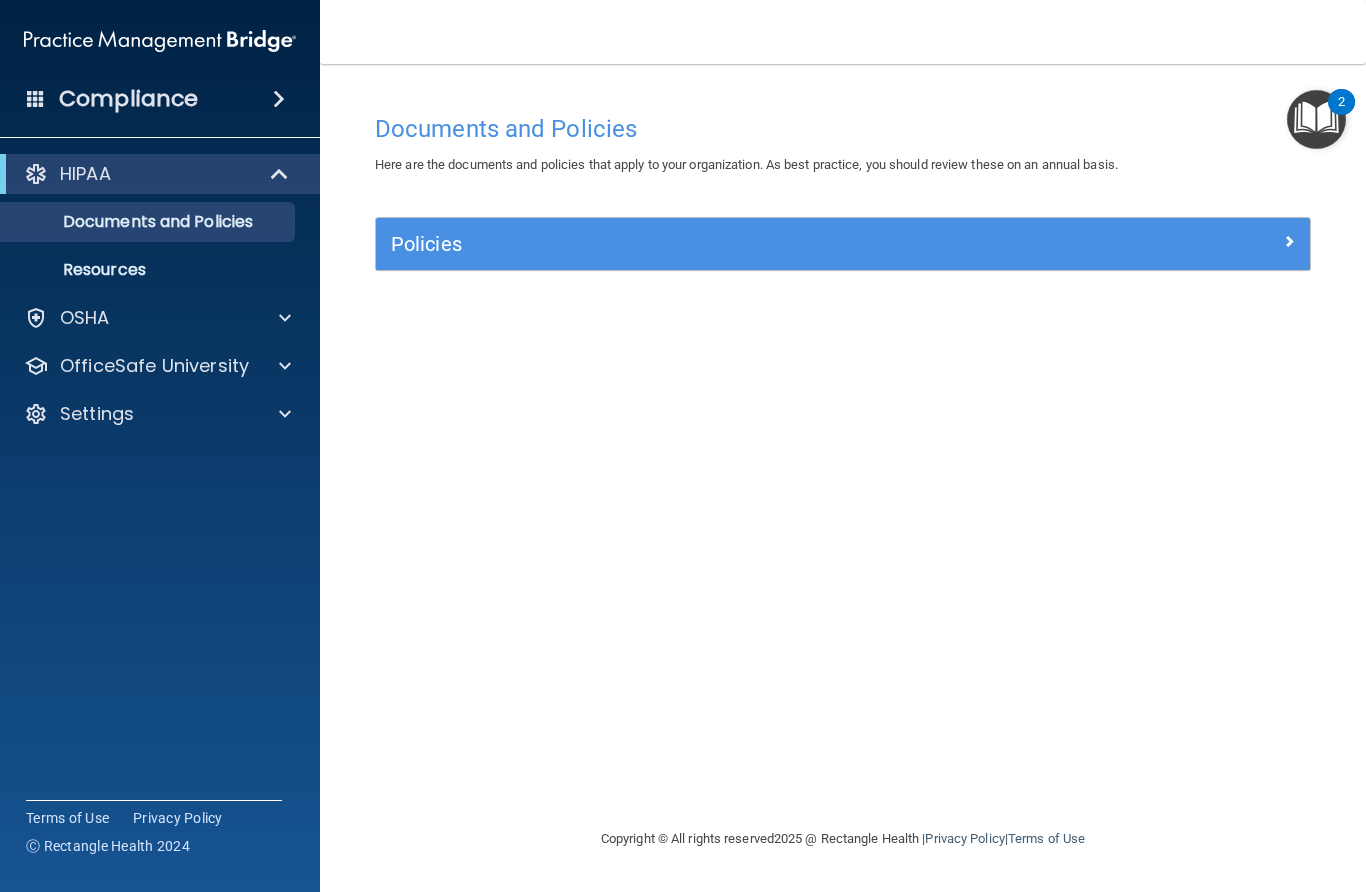 click at bounding box center (36, 174) 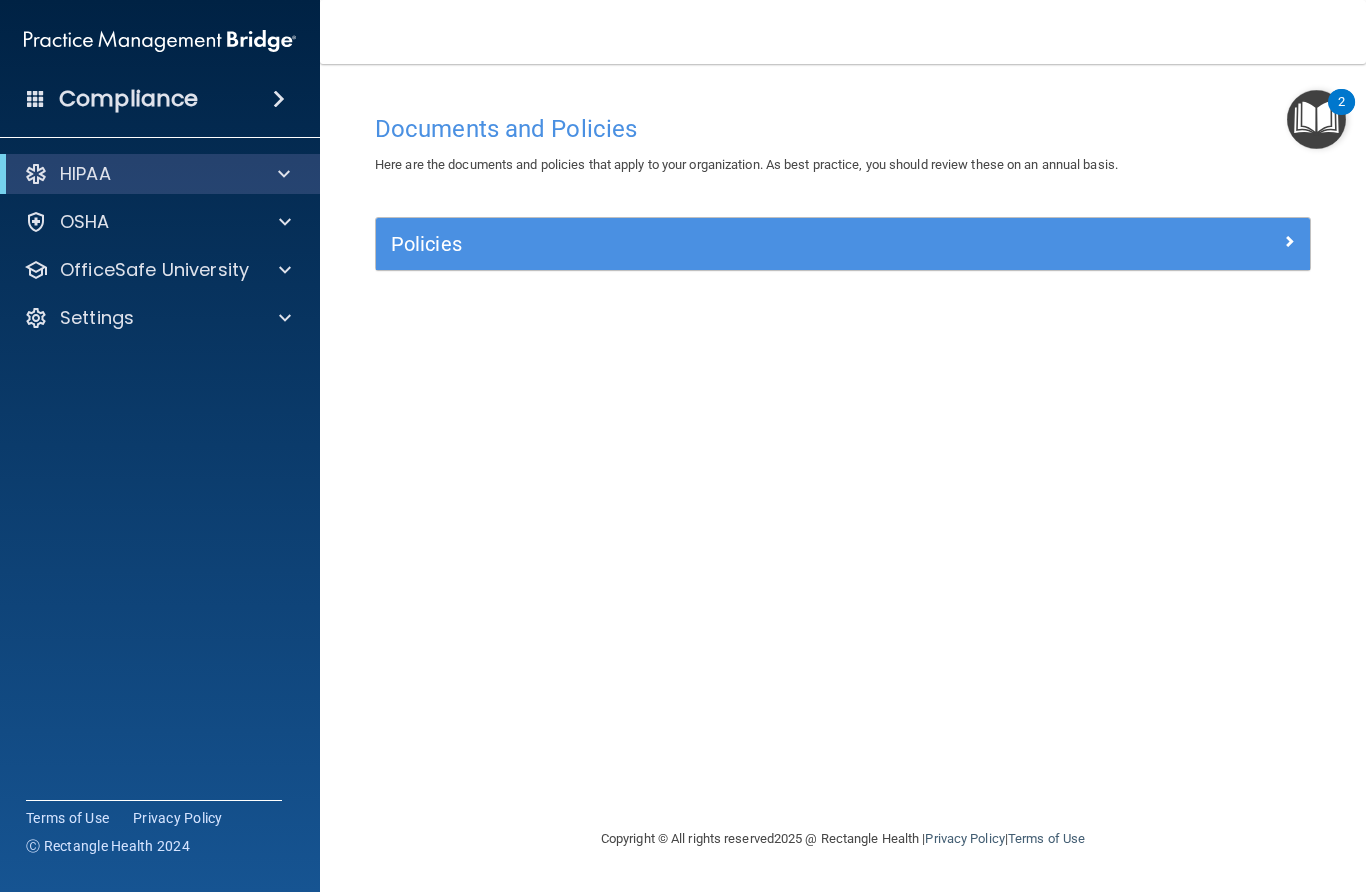 click at bounding box center (1316, 119) 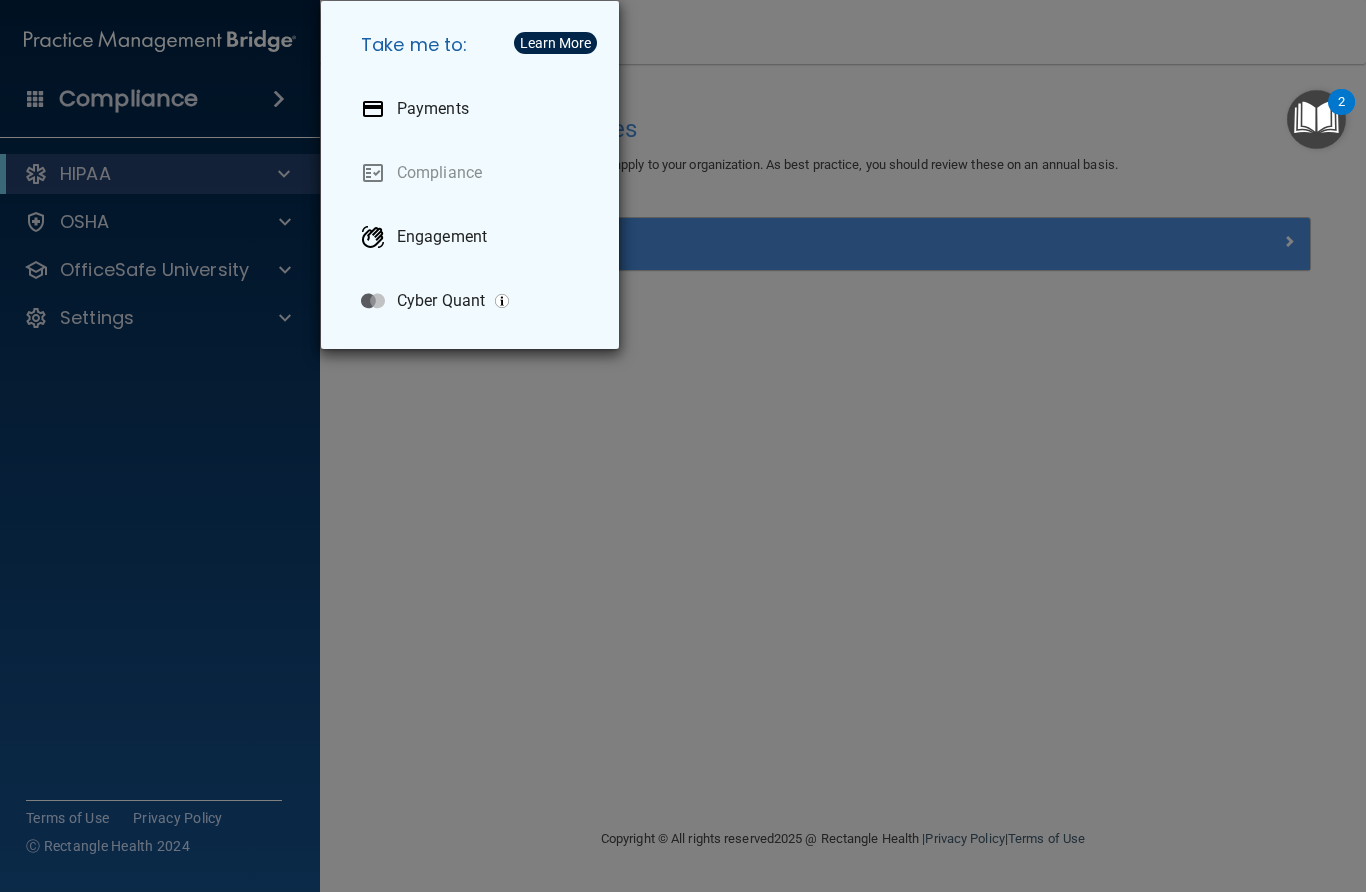 click on "Take me to:             Payments                   Compliance                     Engagement                     Cyber Quant" at bounding box center [683, 446] 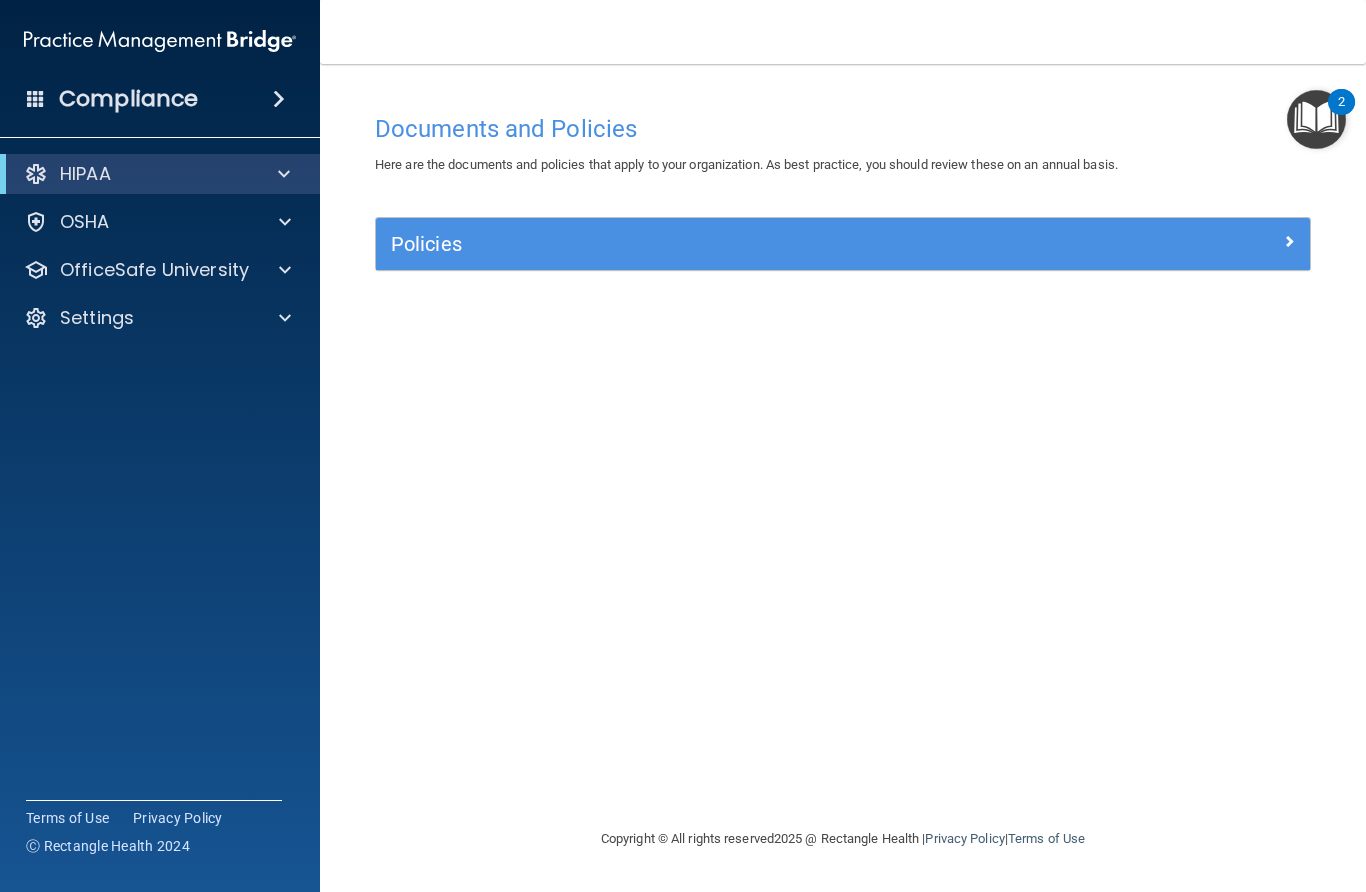 click on "Policies" at bounding box center (726, 244) 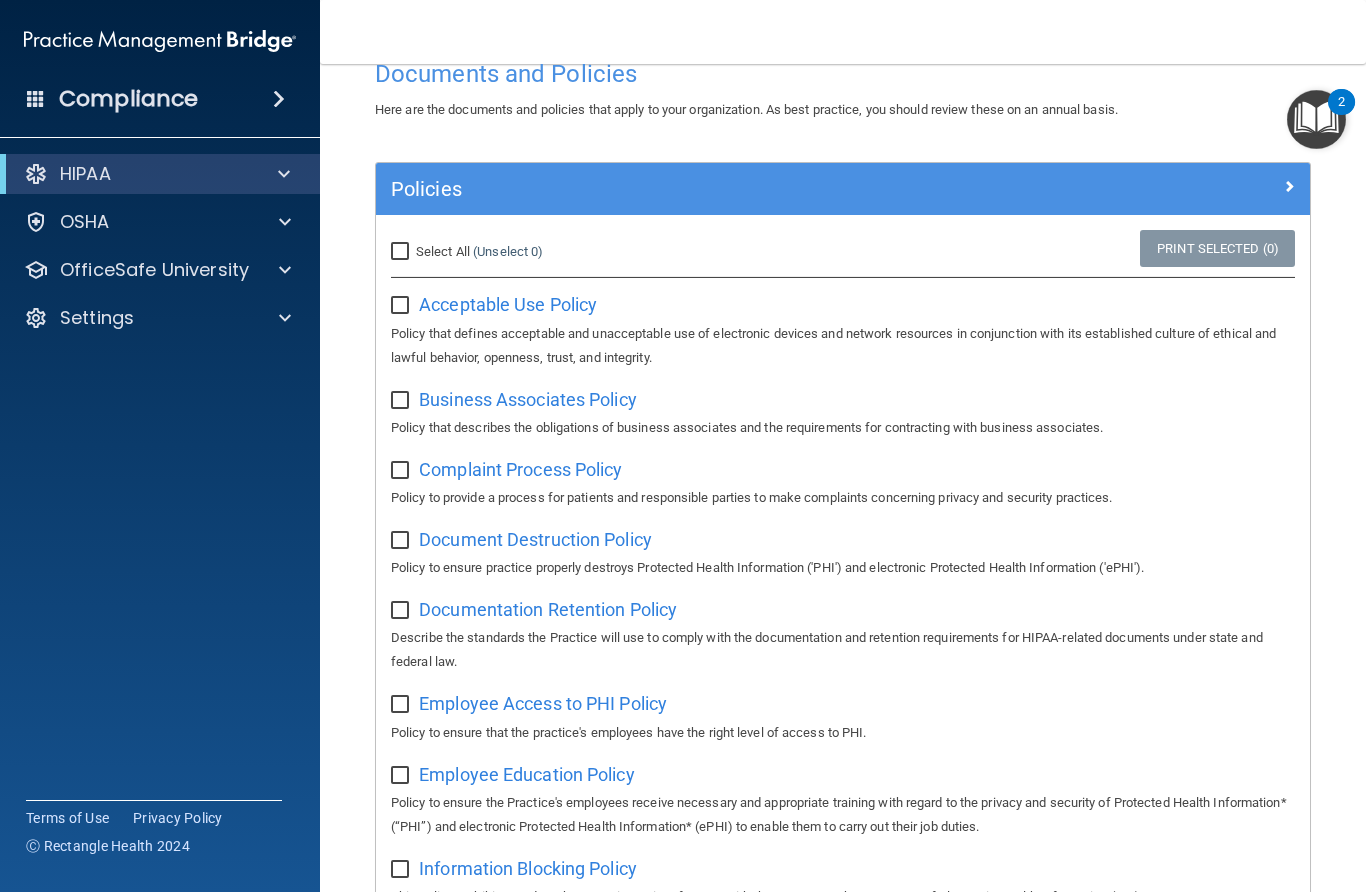scroll, scrollTop: 59, scrollLeft: 0, axis: vertical 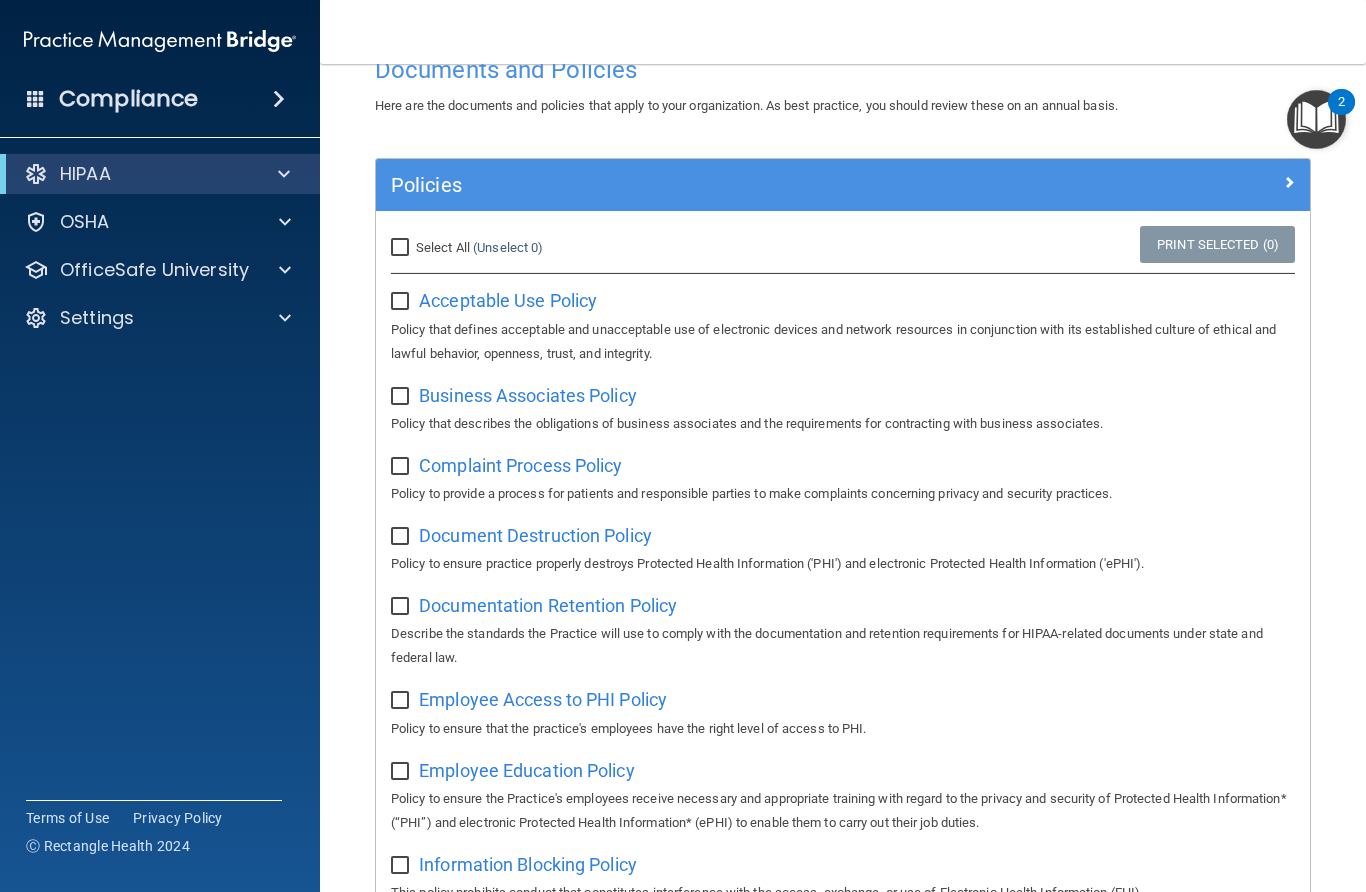 click at bounding box center (402, 302) 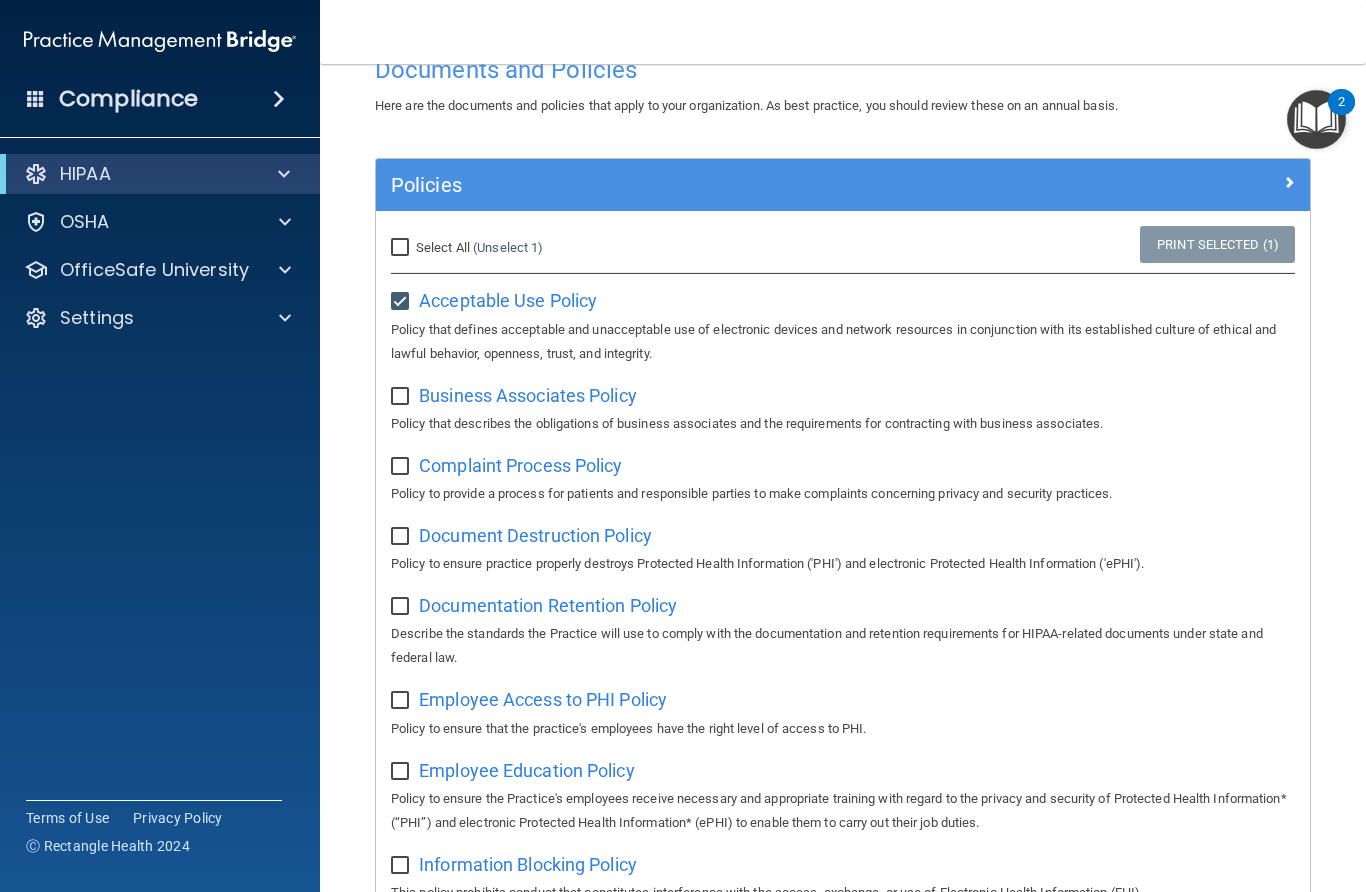 drag, startPoint x: 401, startPoint y: 250, endPoint x: 411, endPoint y: 260, distance: 14.142136 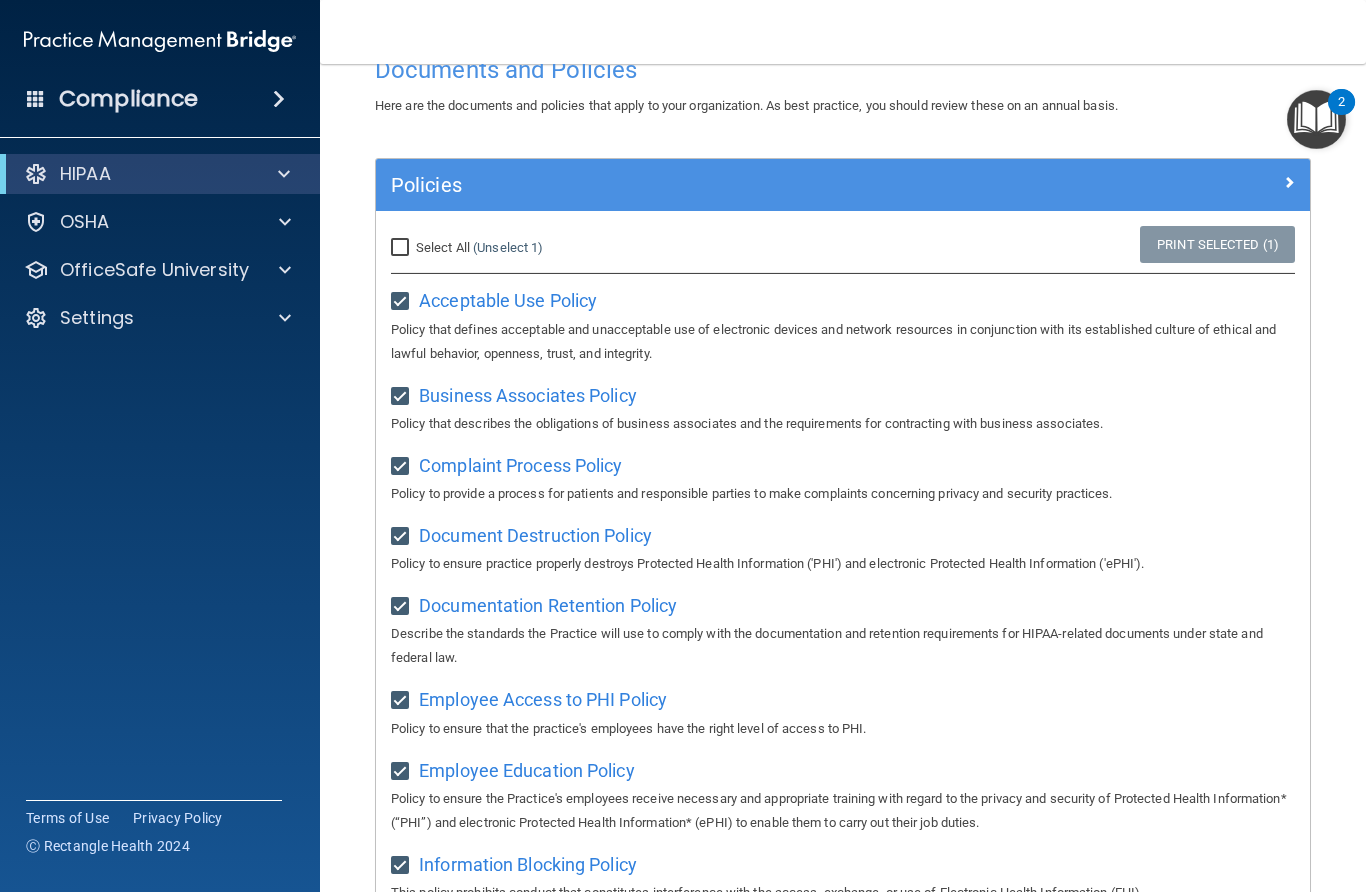 checkbox on "true" 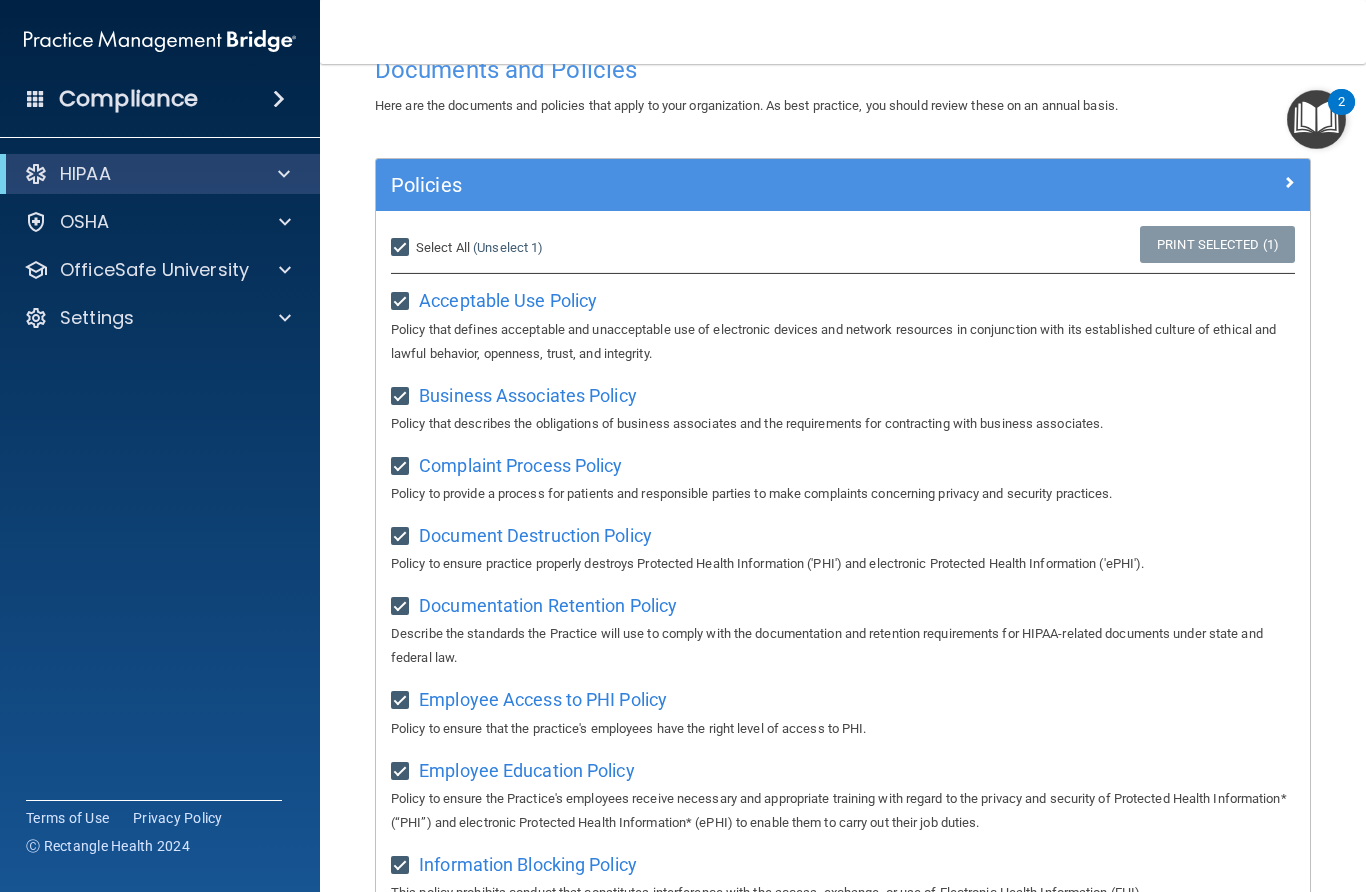 checkbox on "true" 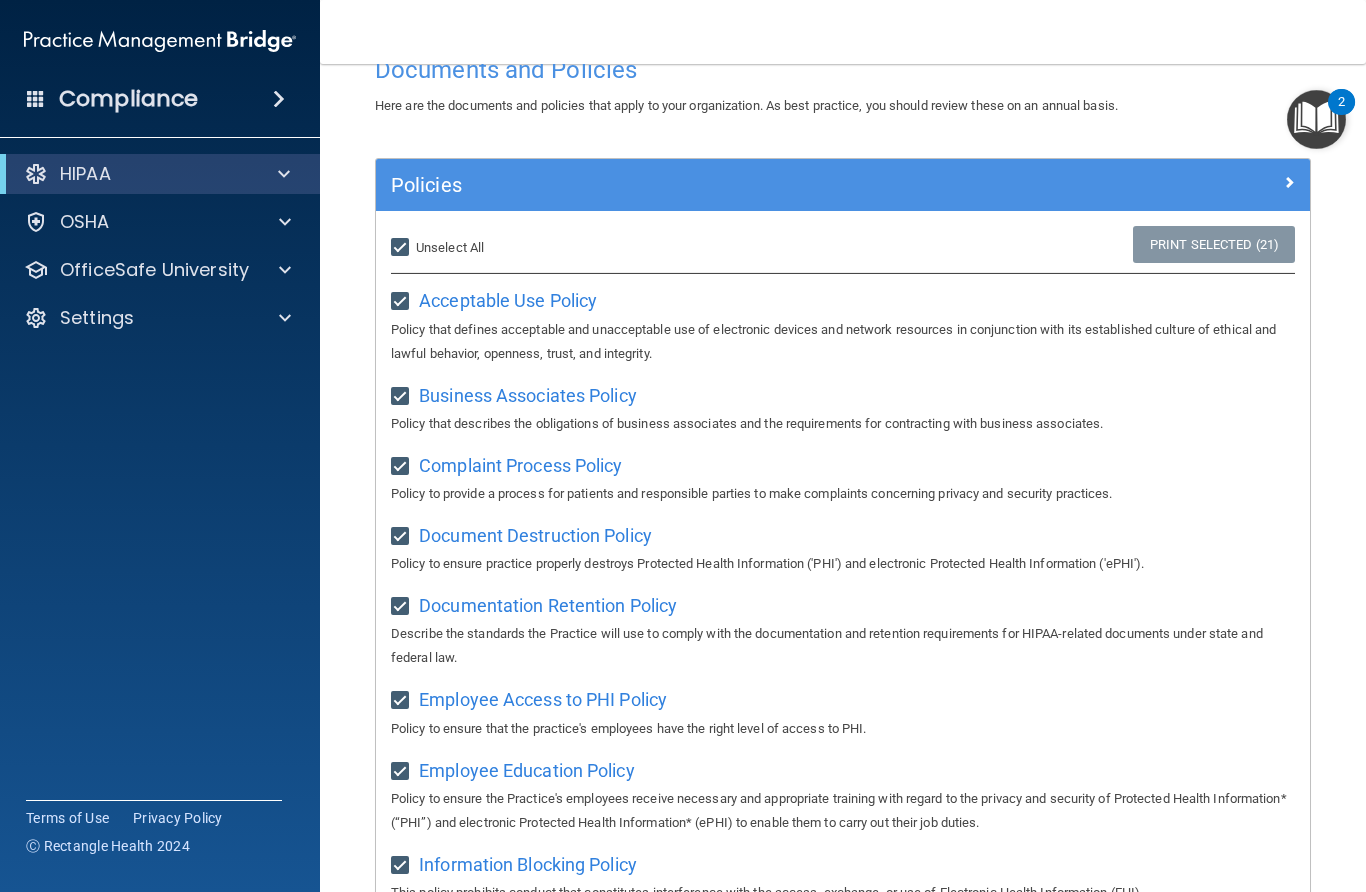 click on "Select All   (Unselect 21)    Unselect All" at bounding box center (402, 248) 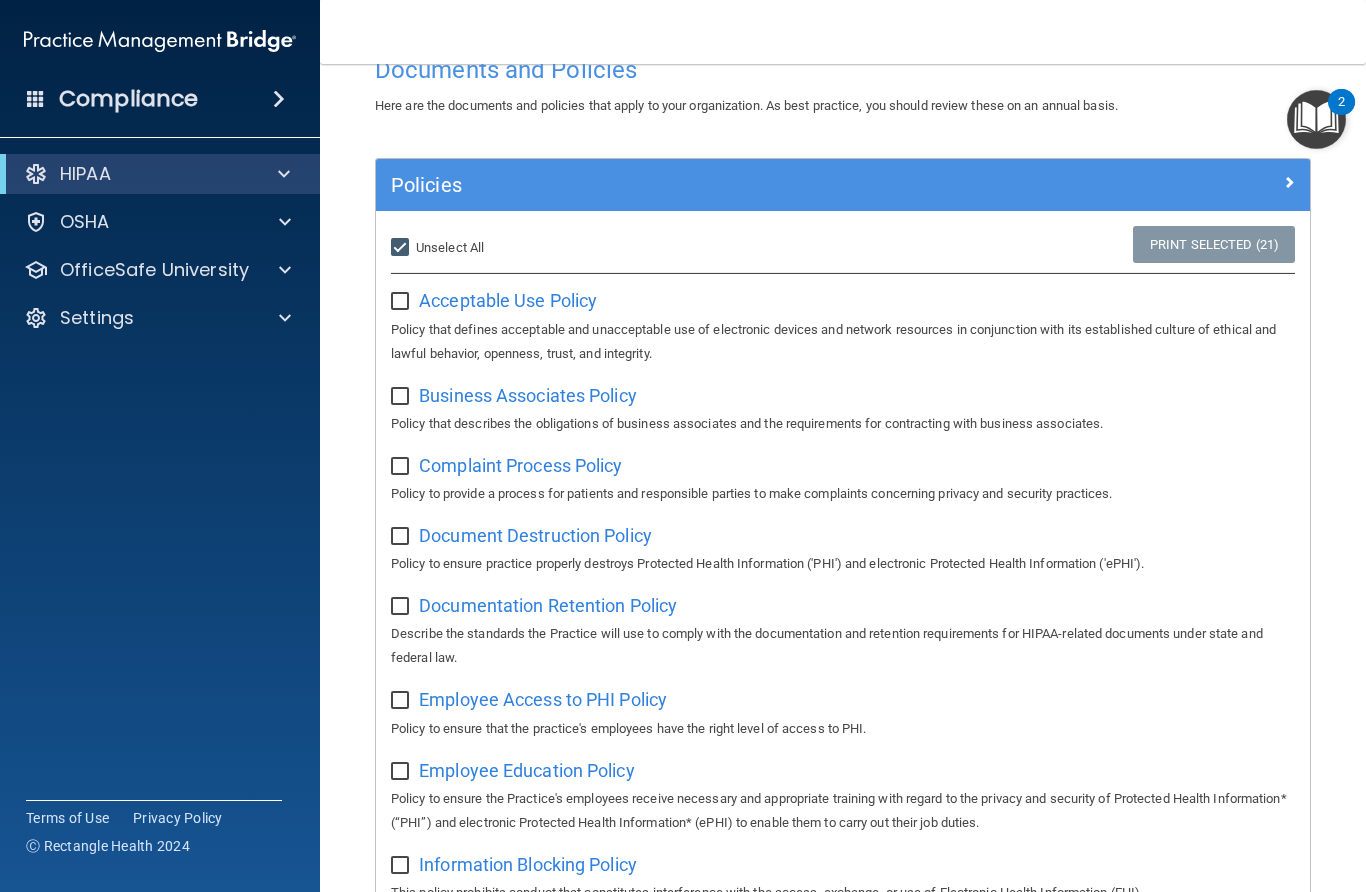 checkbox on "false" 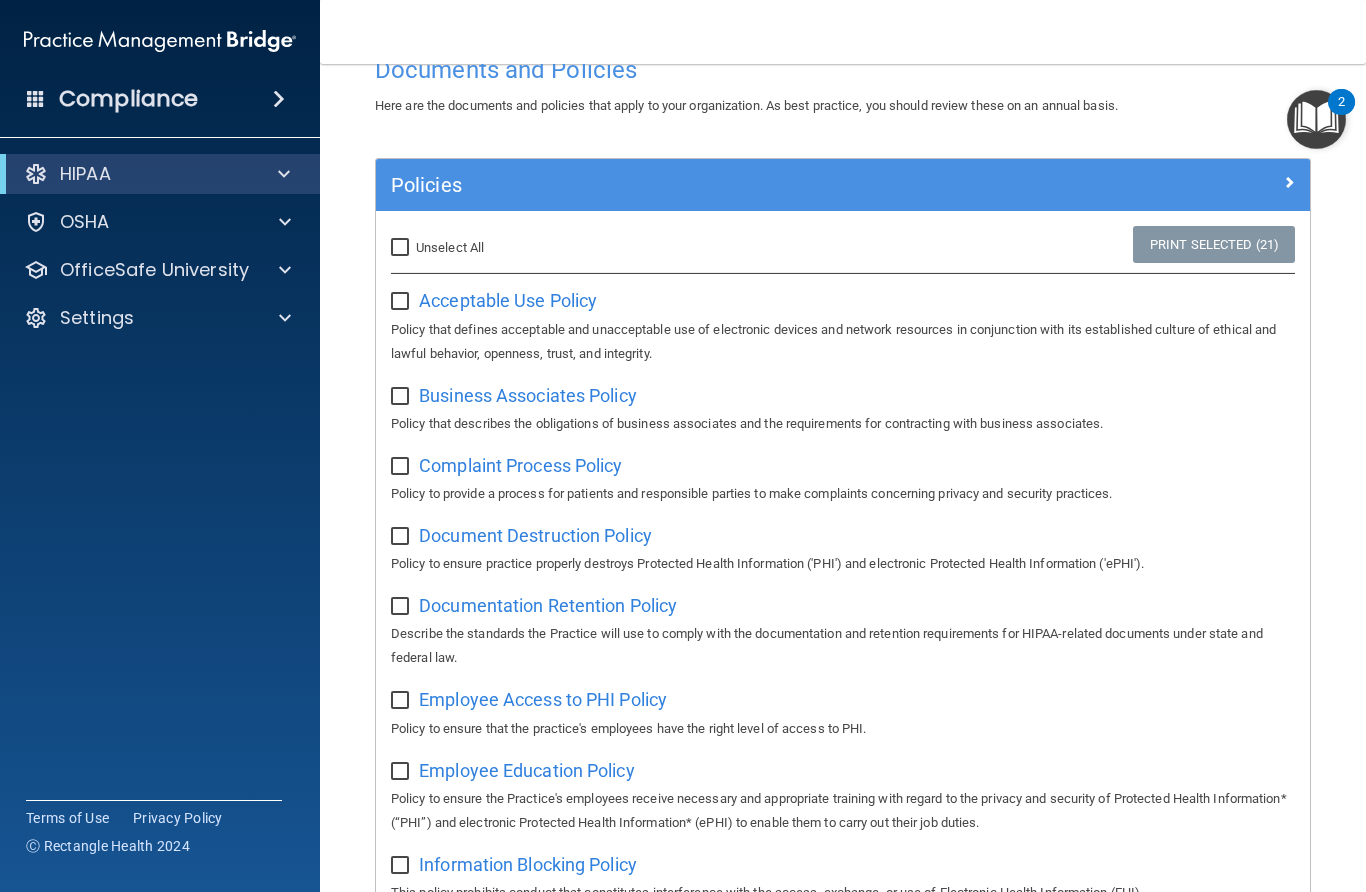 checkbox on "false" 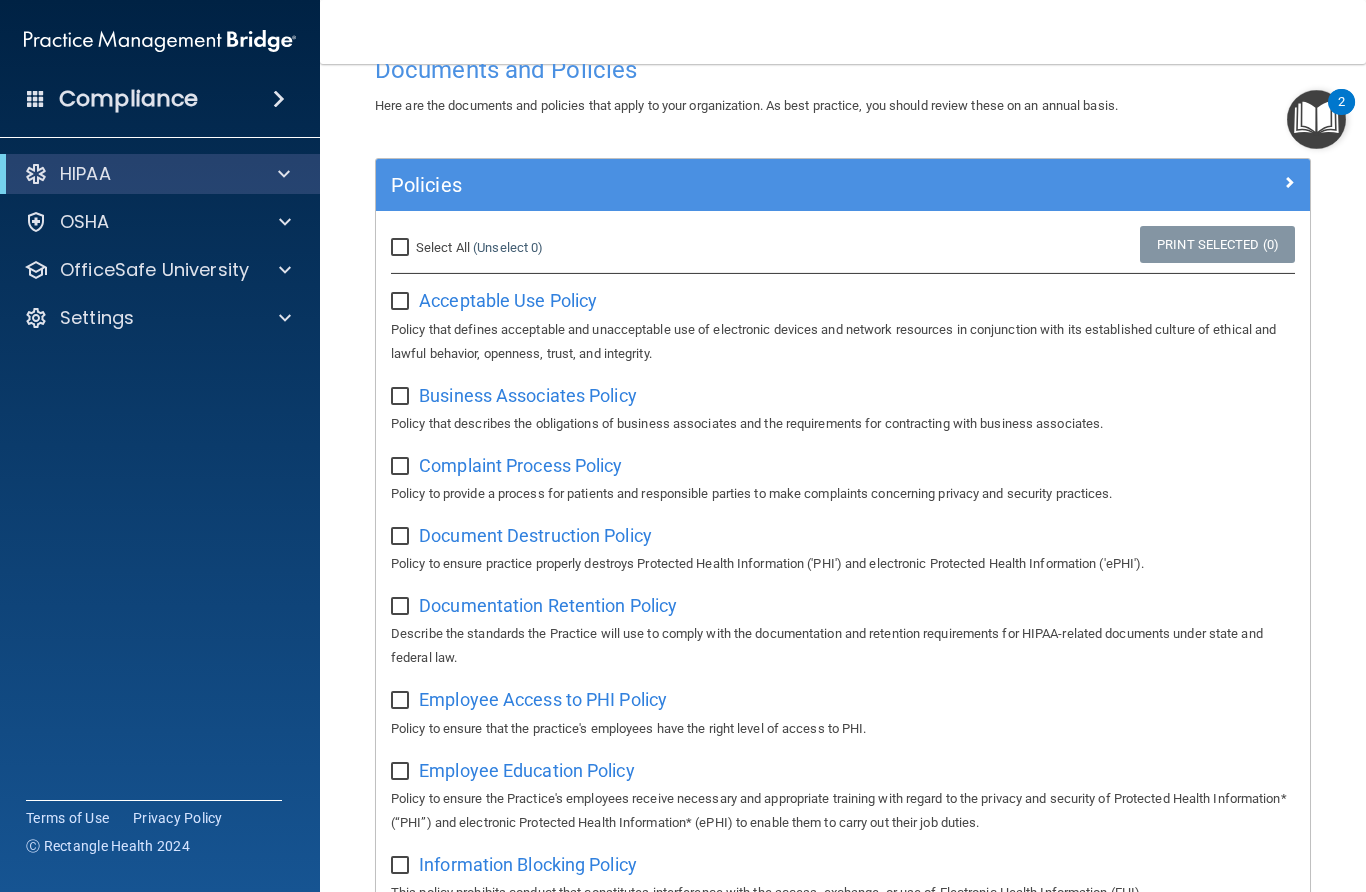 click at bounding box center [402, 302] 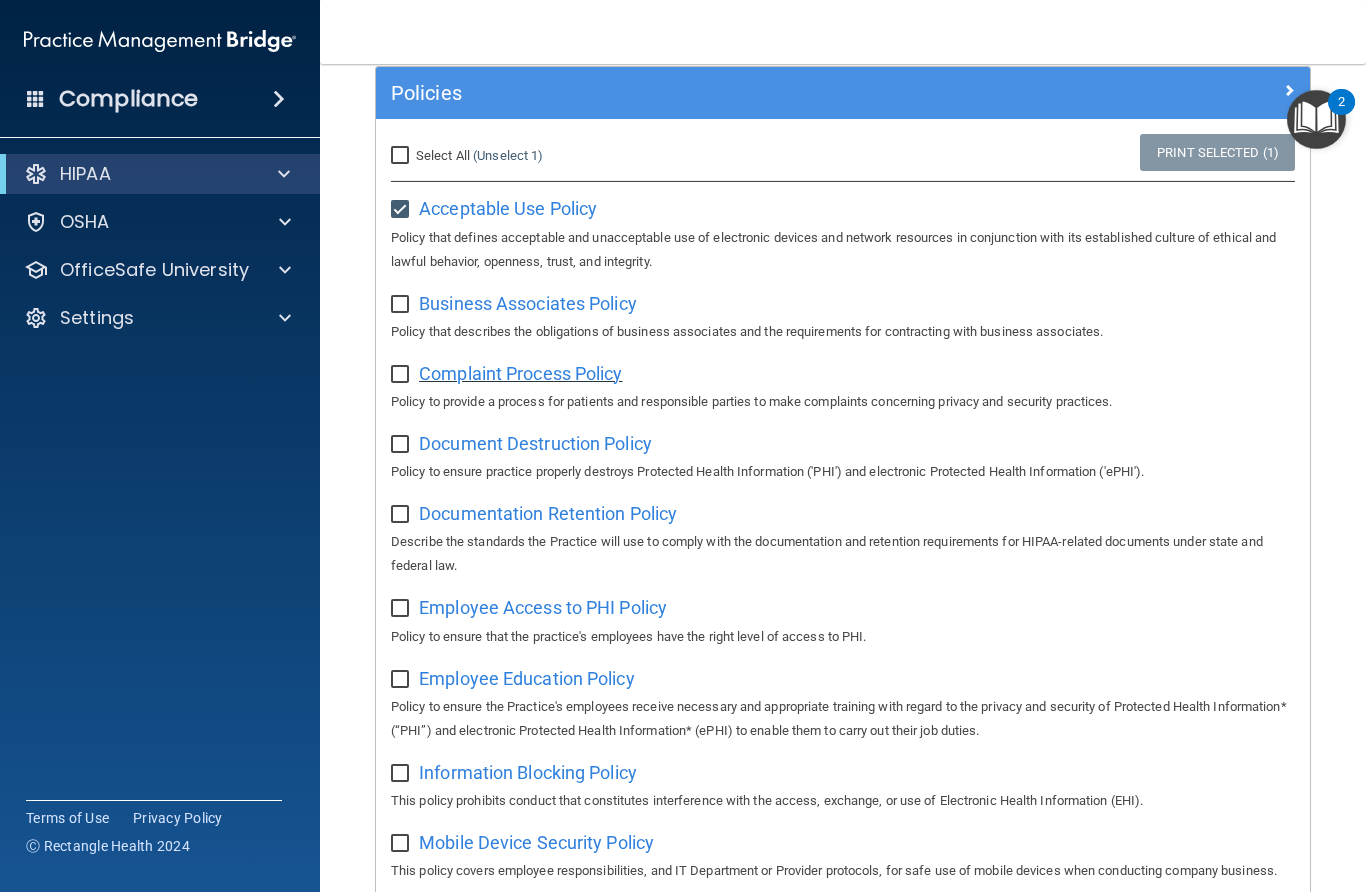 scroll, scrollTop: 152, scrollLeft: 0, axis: vertical 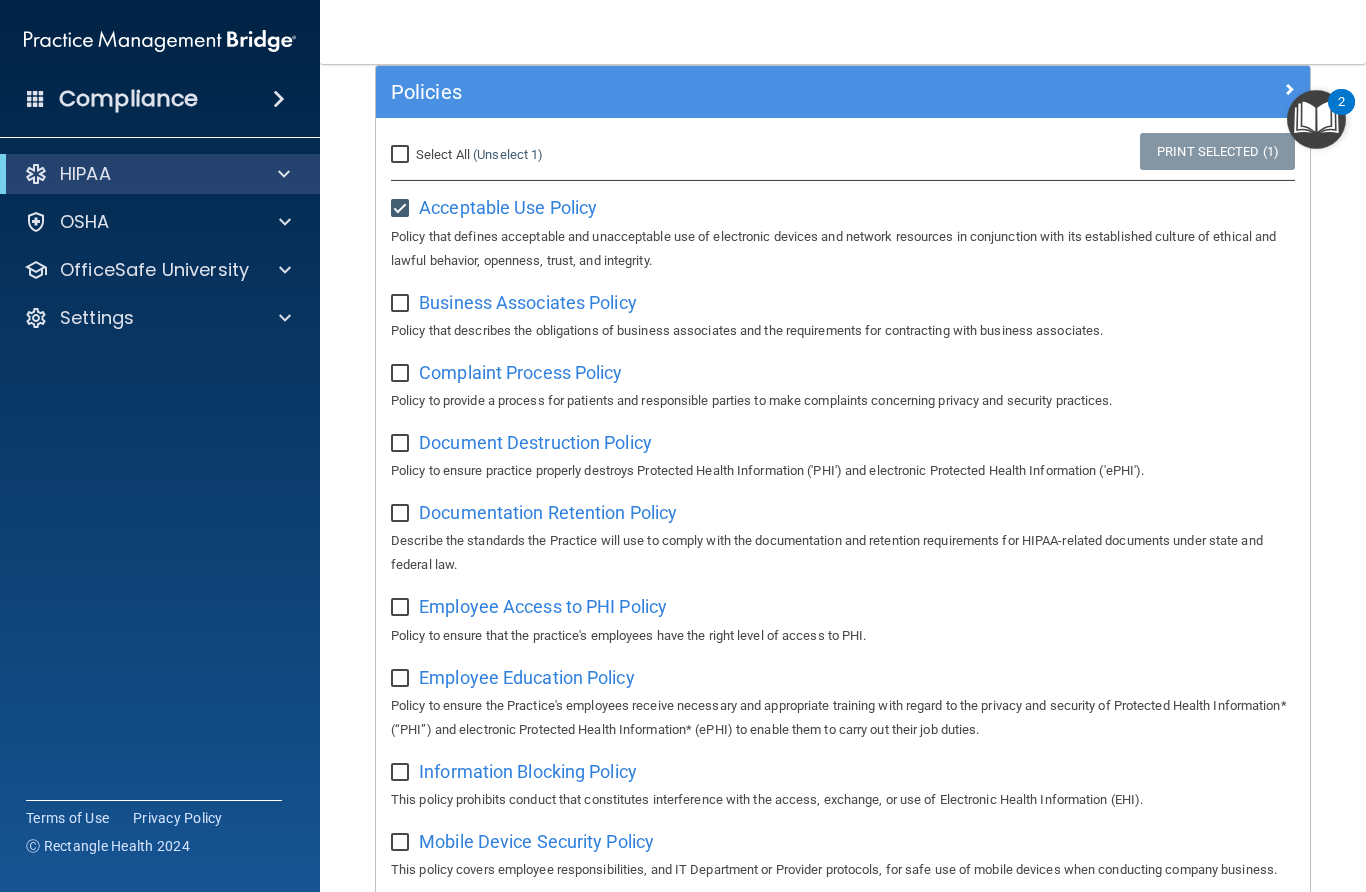drag, startPoint x: 400, startPoint y: 299, endPoint x: 393, endPoint y: 336, distance: 37.65634 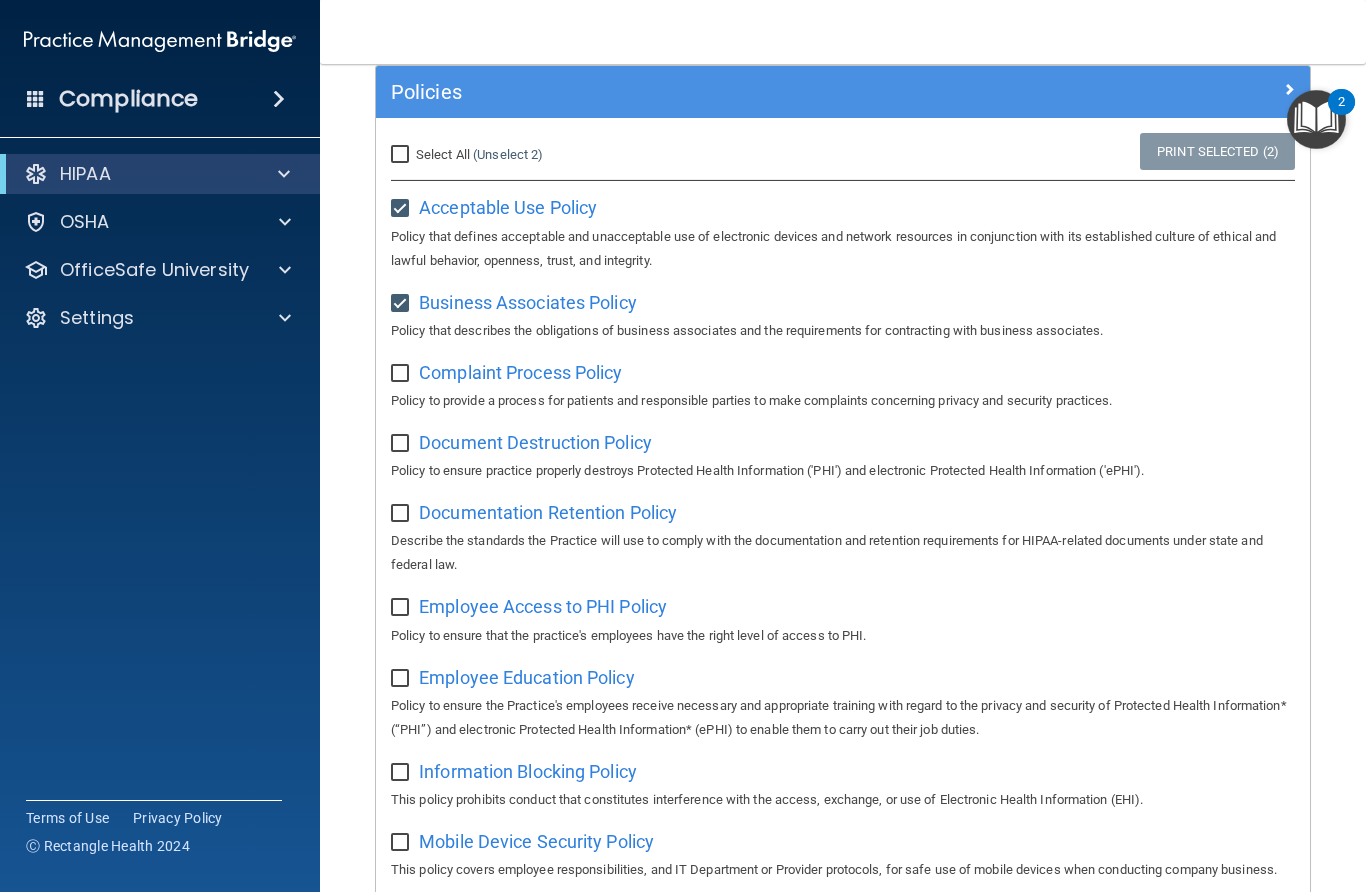 drag, startPoint x: 400, startPoint y: 370, endPoint x: 399, endPoint y: 381, distance: 11.045361 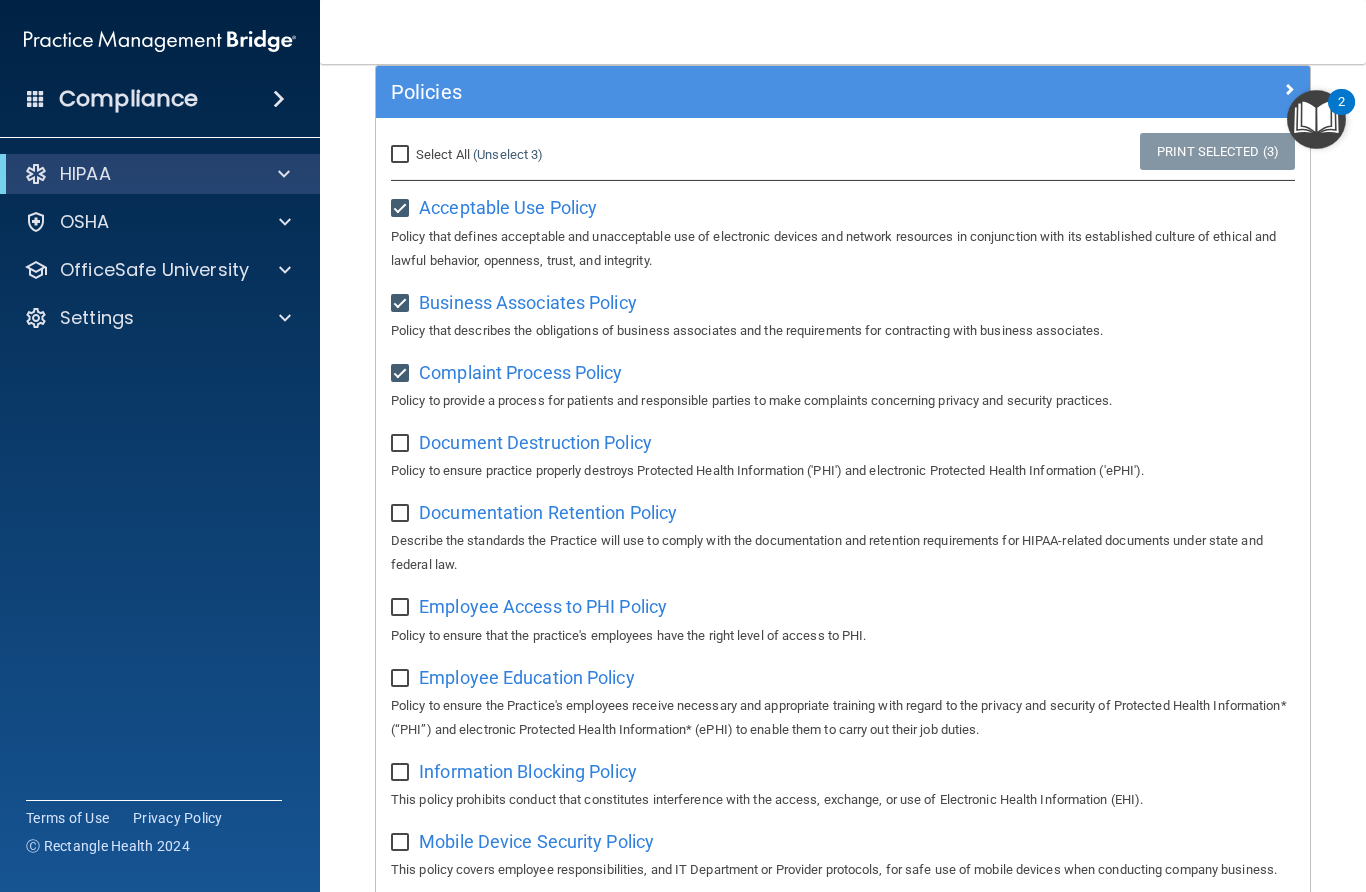 click at bounding box center (402, 444) 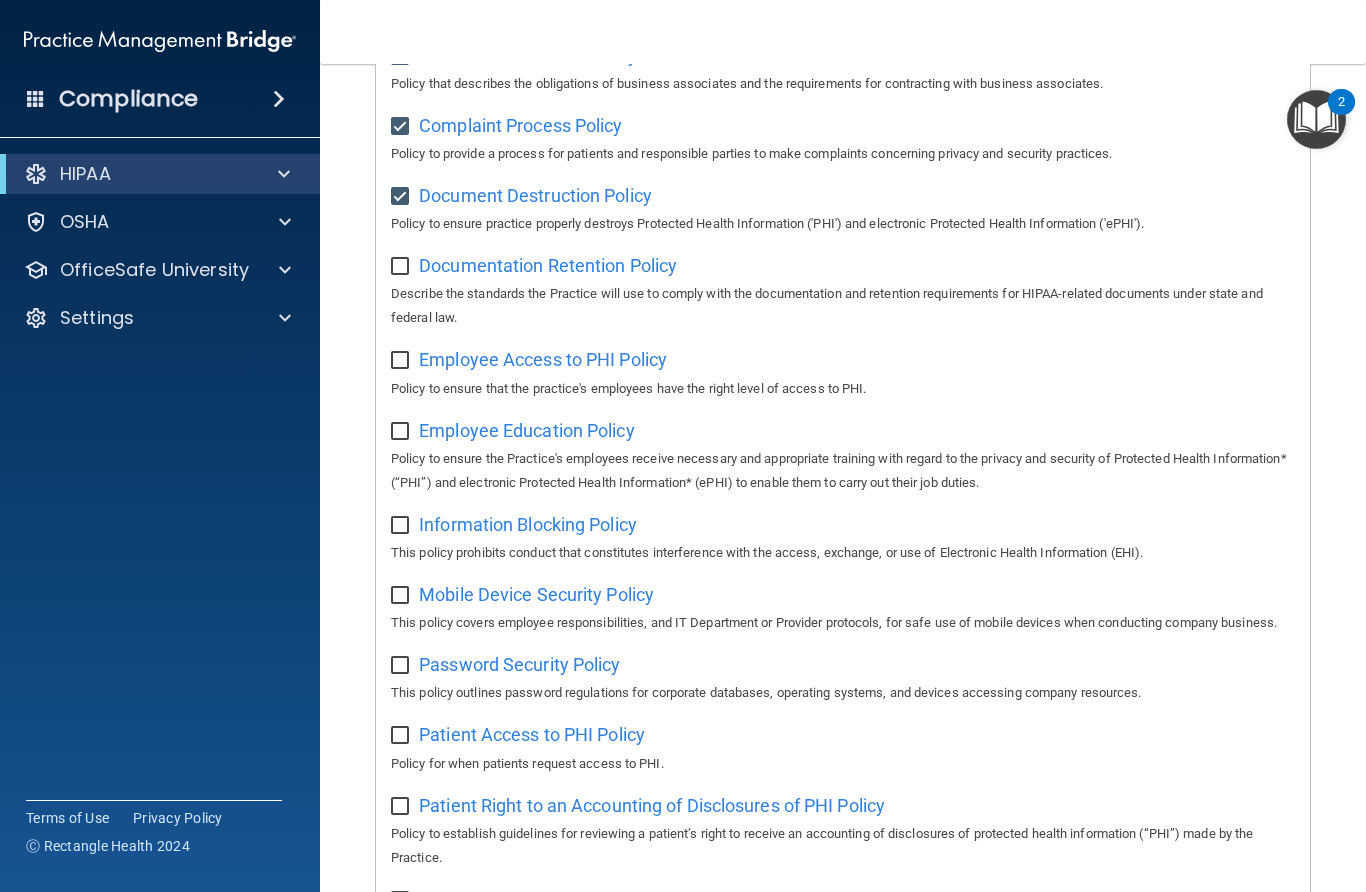 scroll, scrollTop: 400, scrollLeft: 0, axis: vertical 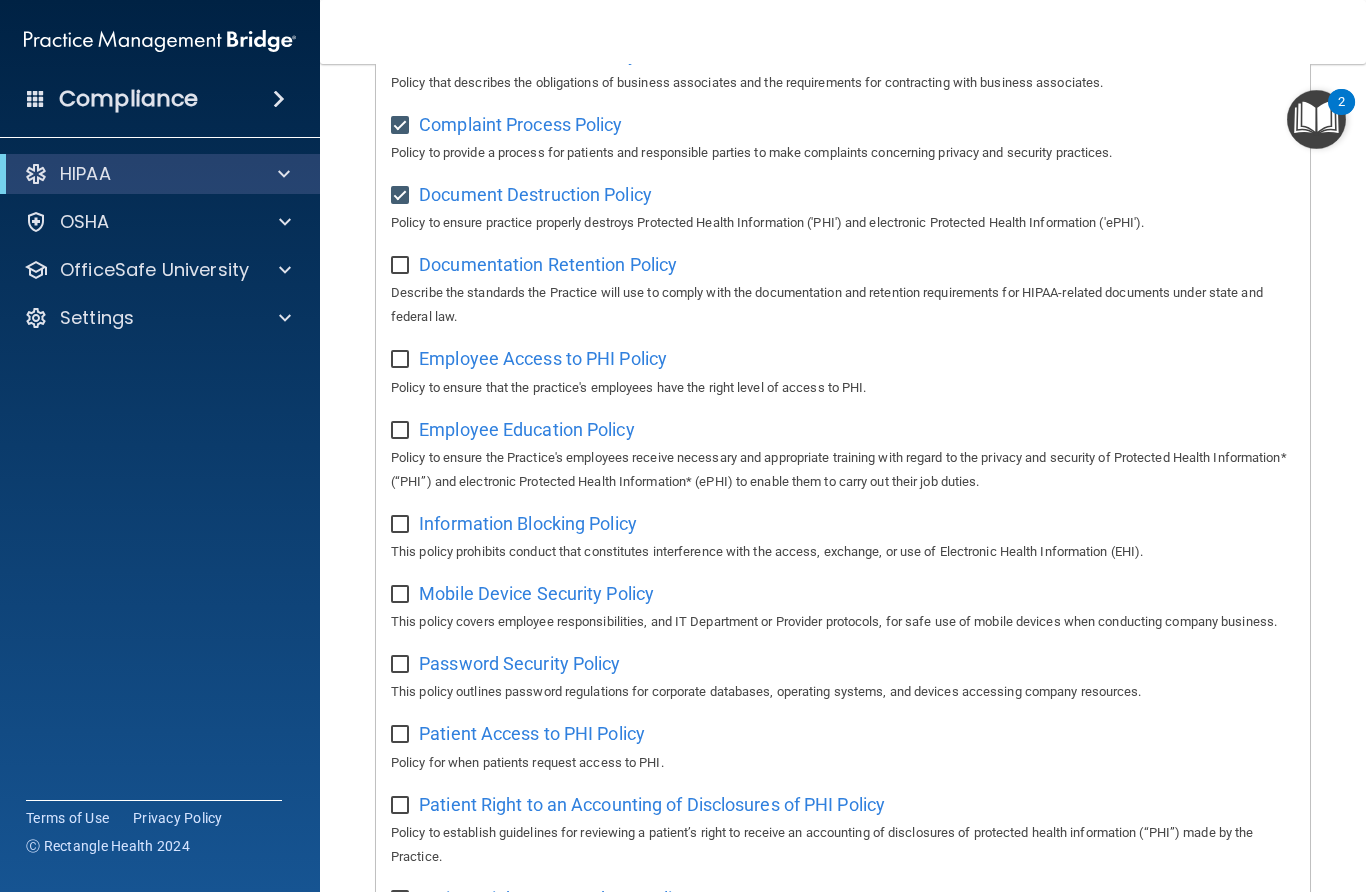 click at bounding box center (402, 266) 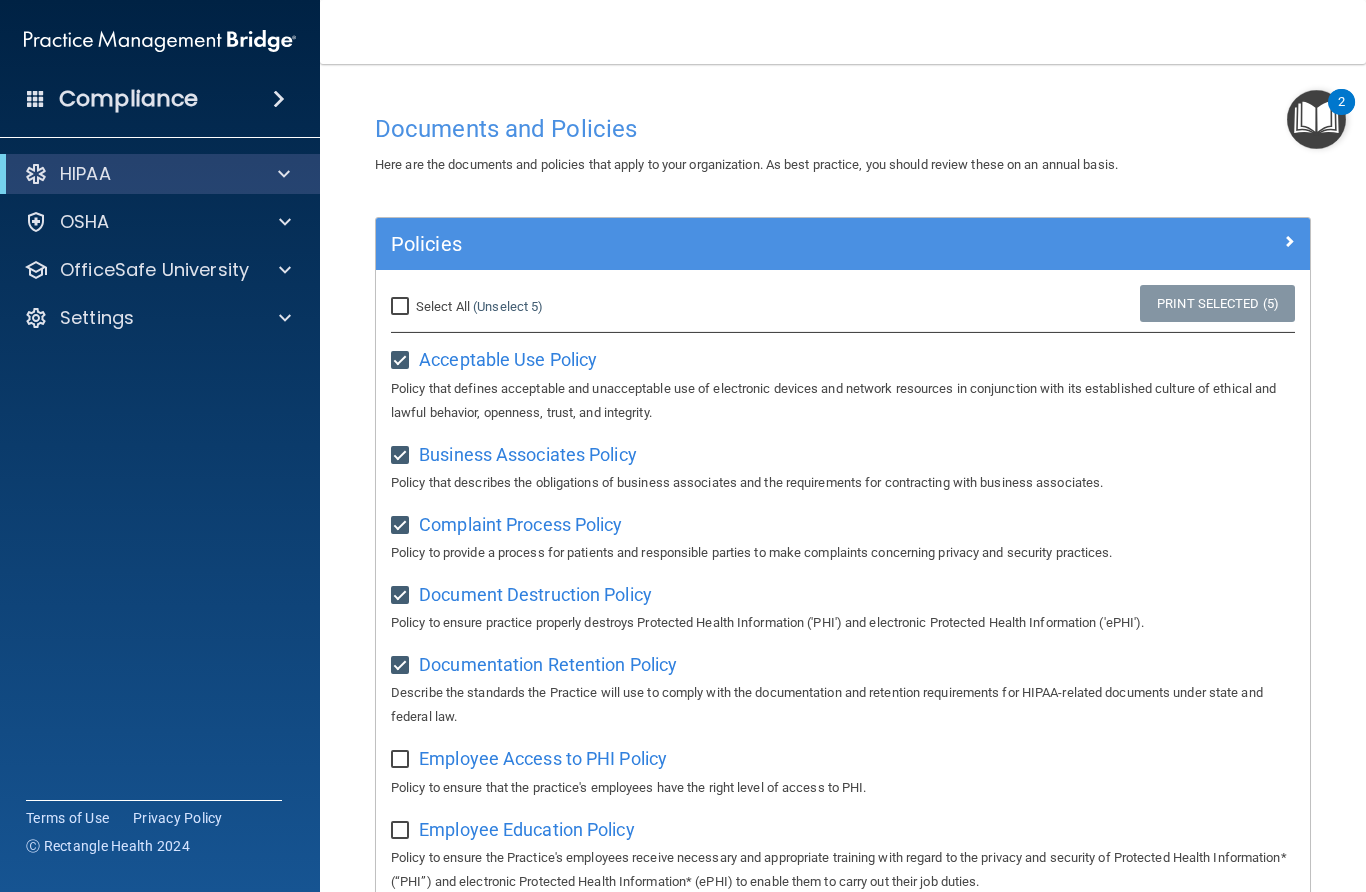 scroll, scrollTop: 0, scrollLeft: 0, axis: both 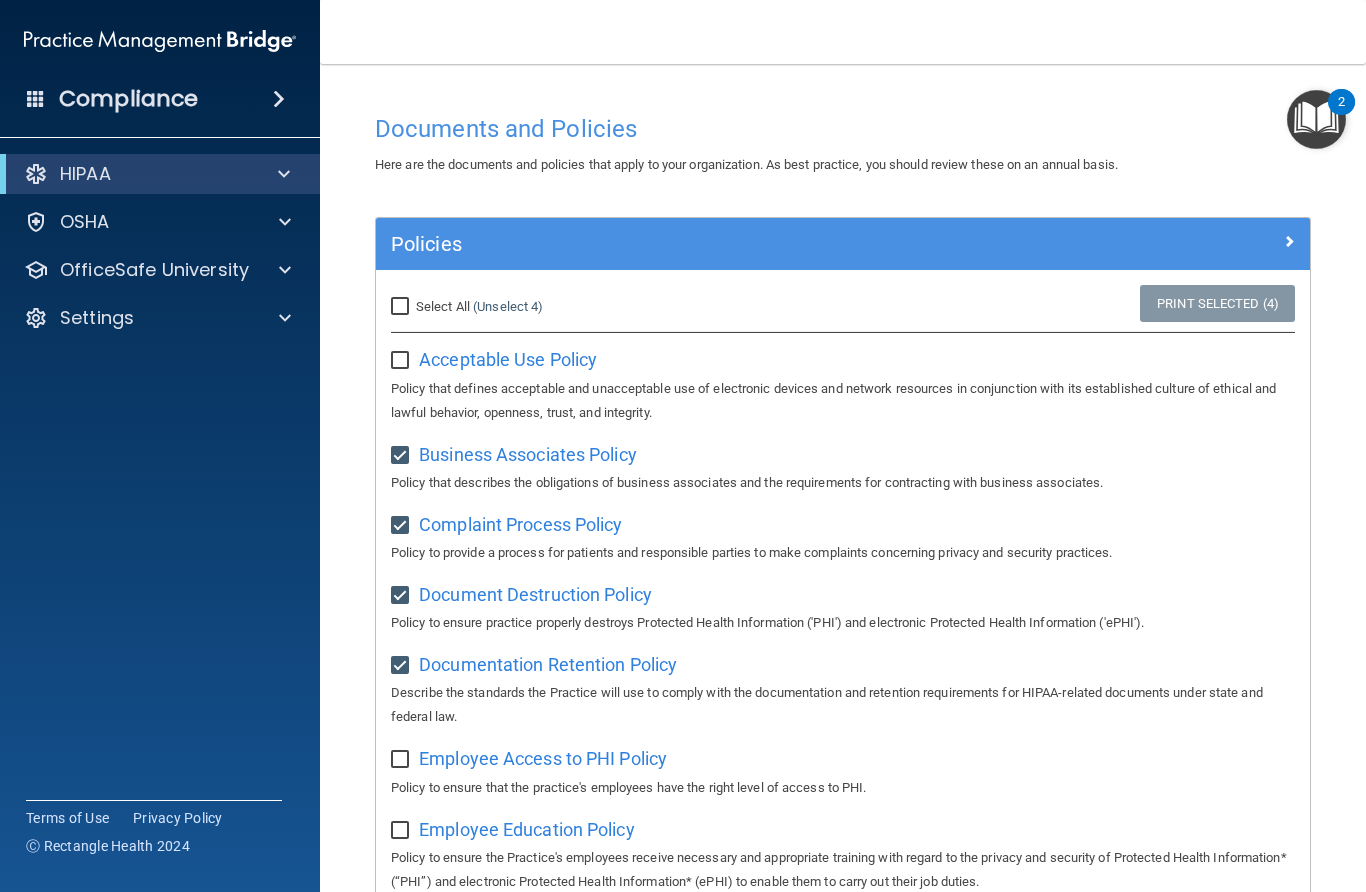 click on "Business Associates Policy                         Policy that describes the obligations of business associates and the requirements for contracting with business associates." at bounding box center (843, 466) 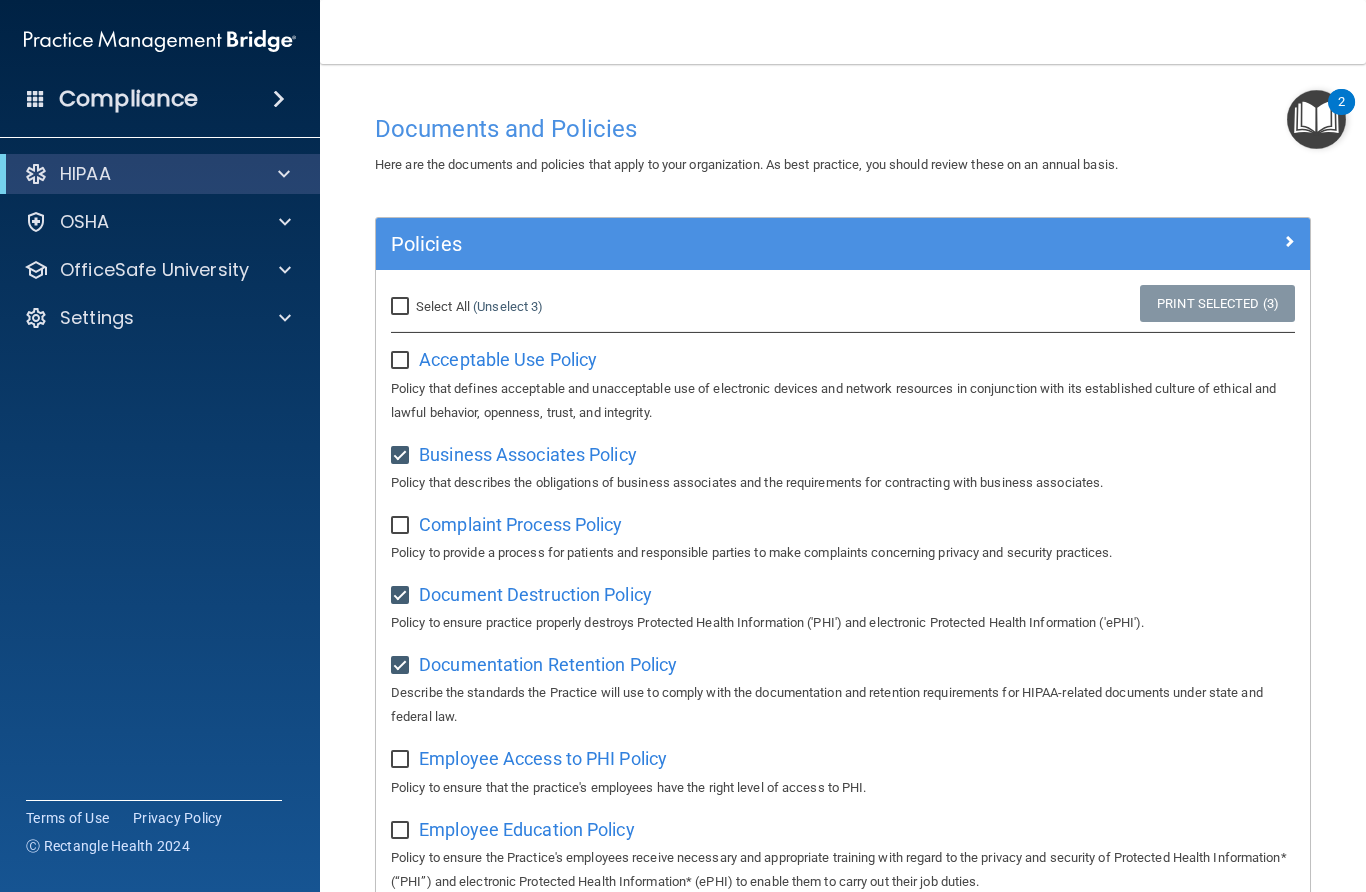 drag, startPoint x: 396, startPoint y: 592, endPoint x: 389, endPoint y: 618, distance: 26.925823 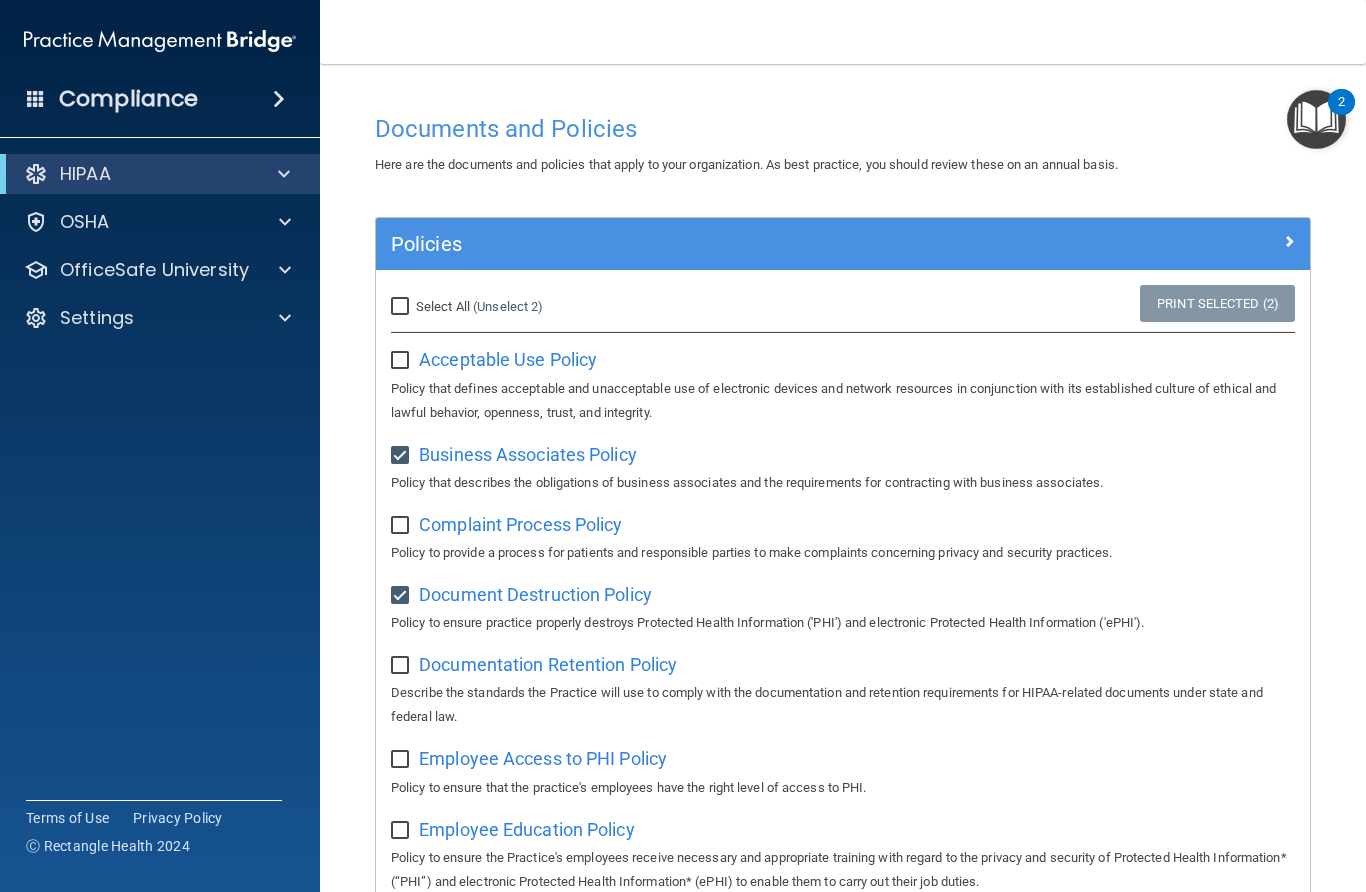 drag, startPoint x: 402, startPoint y: 596, endPoint x: 404, endPoint y: 568, distance: 28.071337 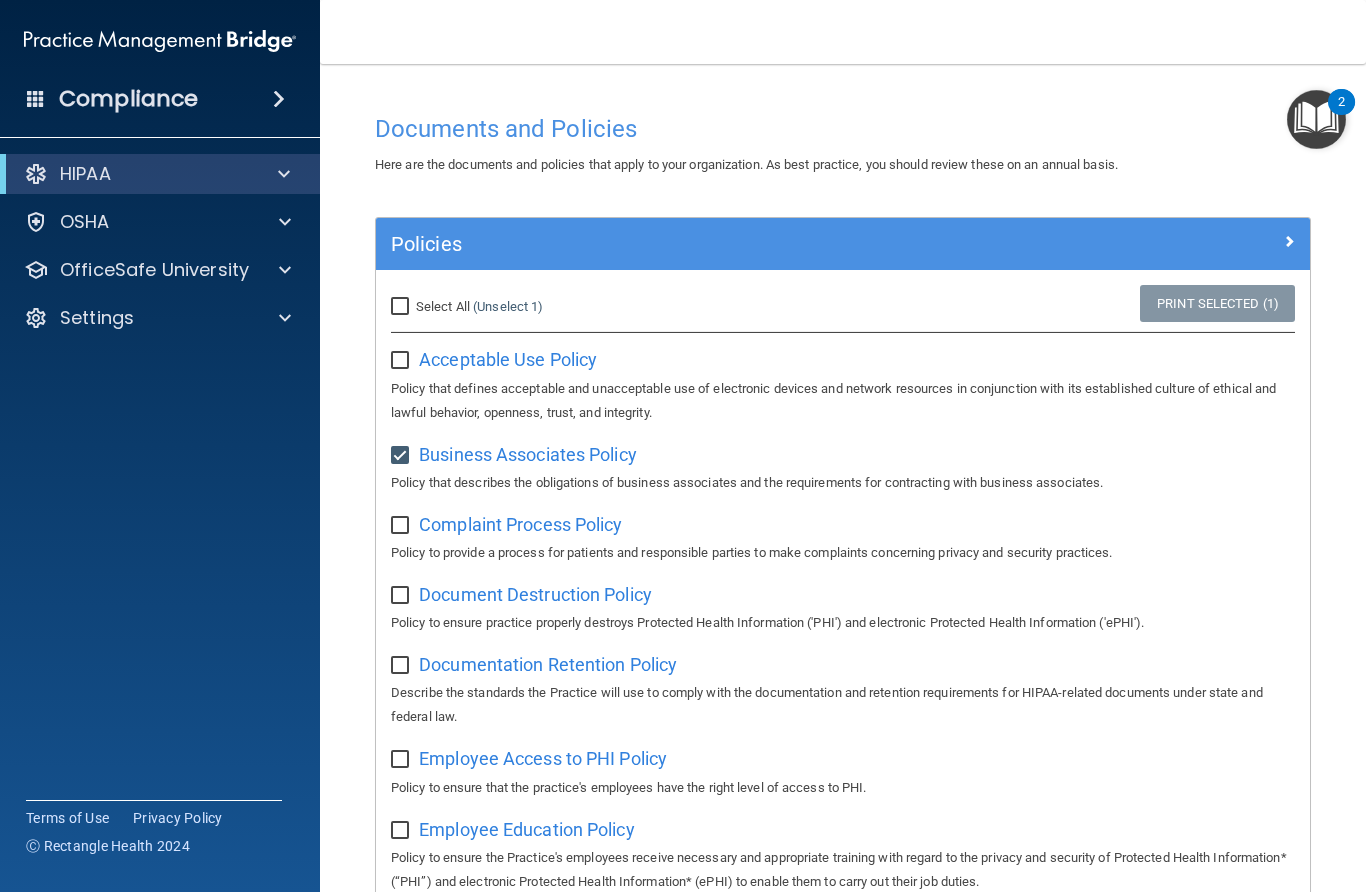 click at bounding box center (402, 456) 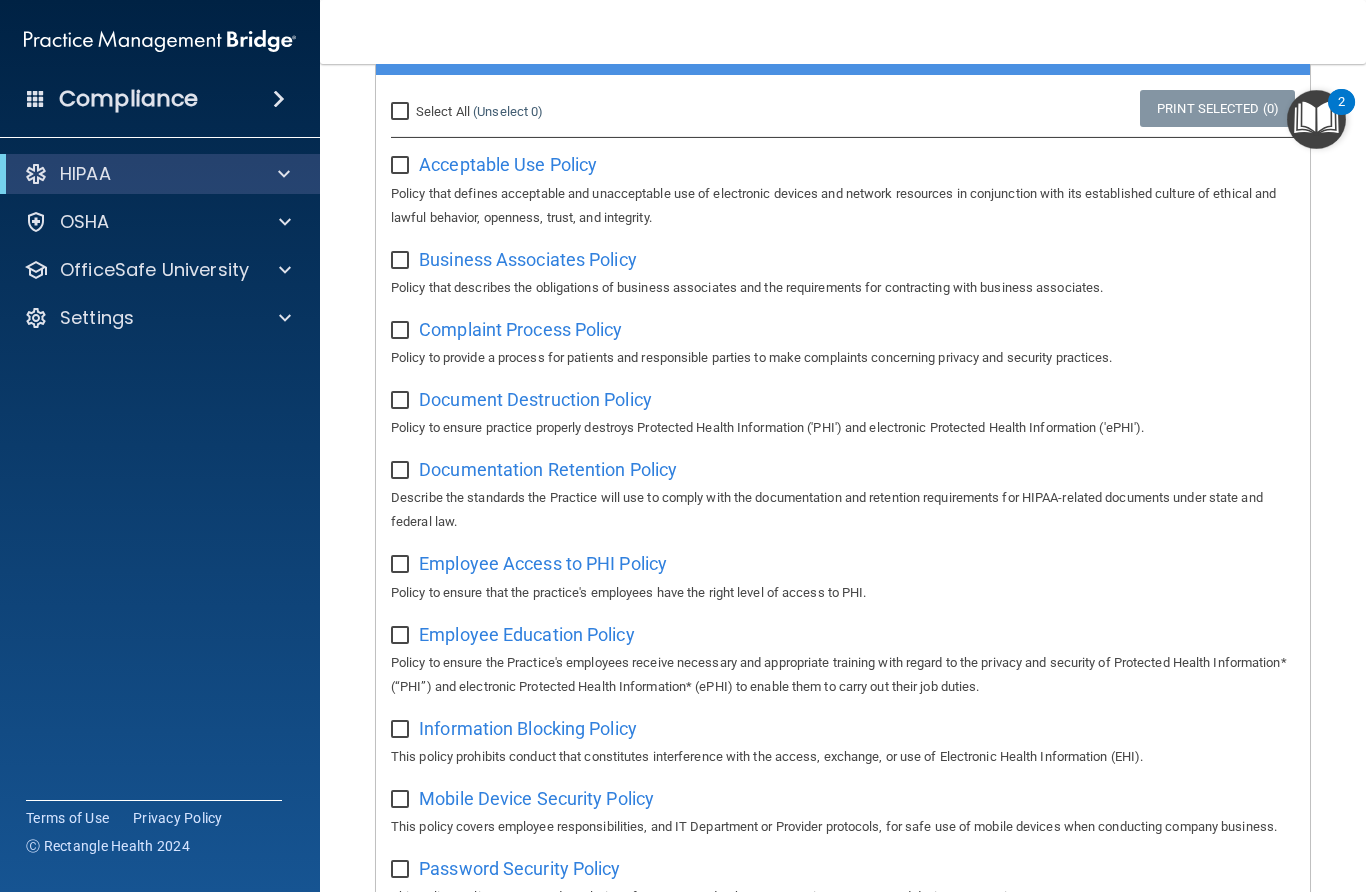 scroll, scrollTop: 193, scrollLeft: 0, axis: vertical 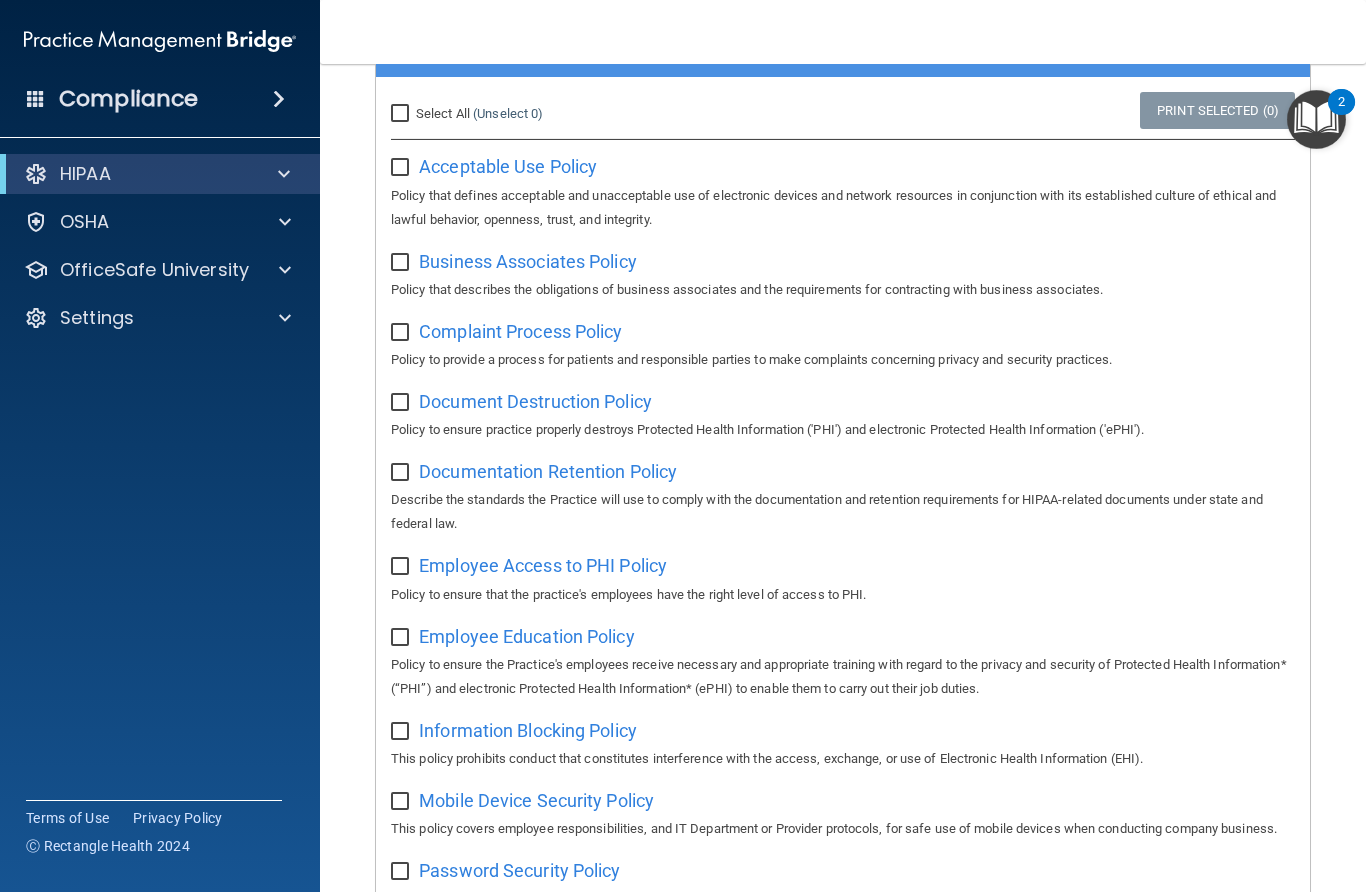 click on "Acceptable Use Policy                         Policy that defines acceptable and unacceptable use of electronic devices and network resources in conjunction with its established culture of ethical and lawful behavior, openness, trust, and integrity." at bounding box center [843, 190] 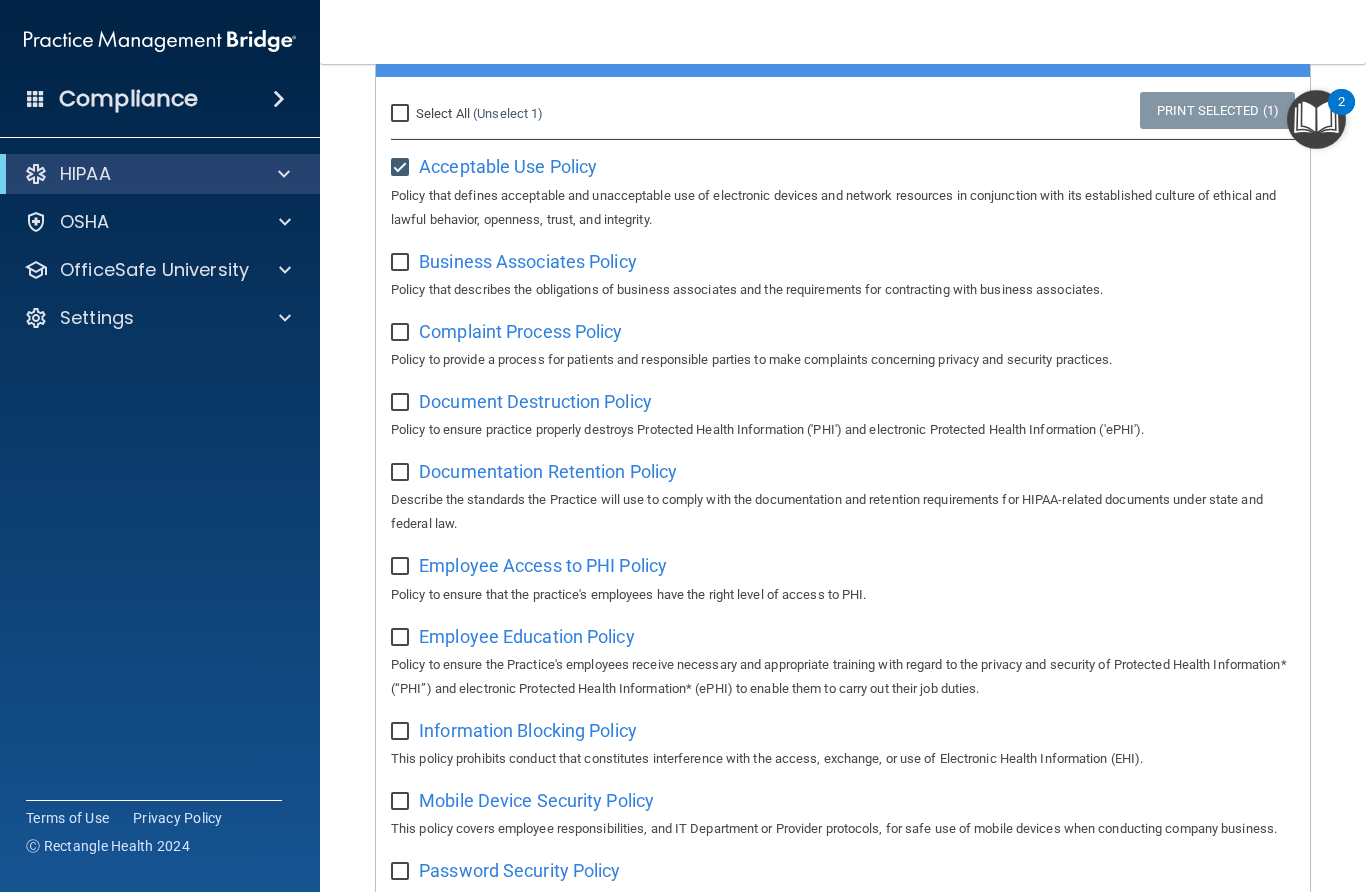 click at bounding box center (402, 263) 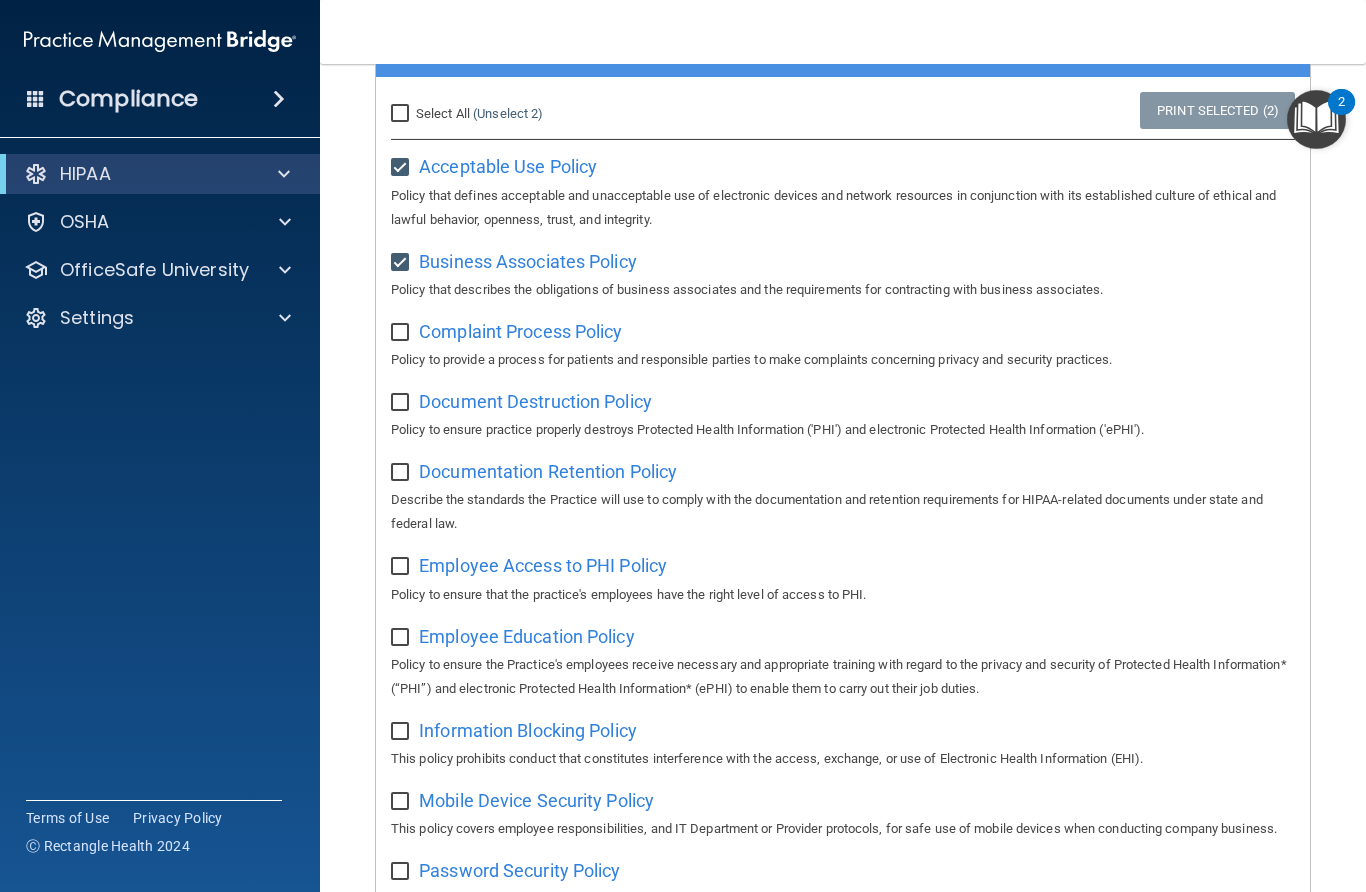 click at bounding box center (402, 333) 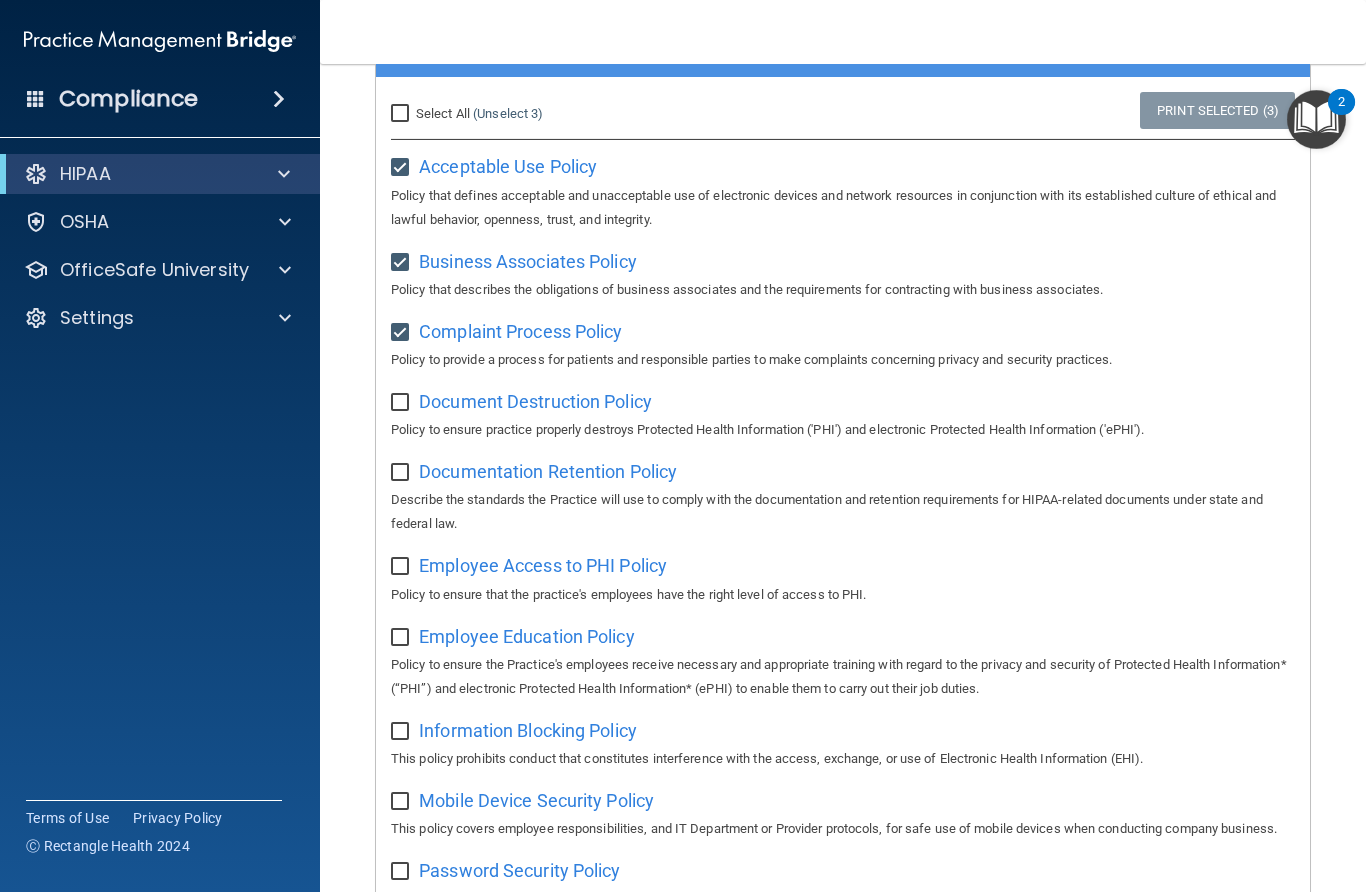click at bounding box center [402, 403] 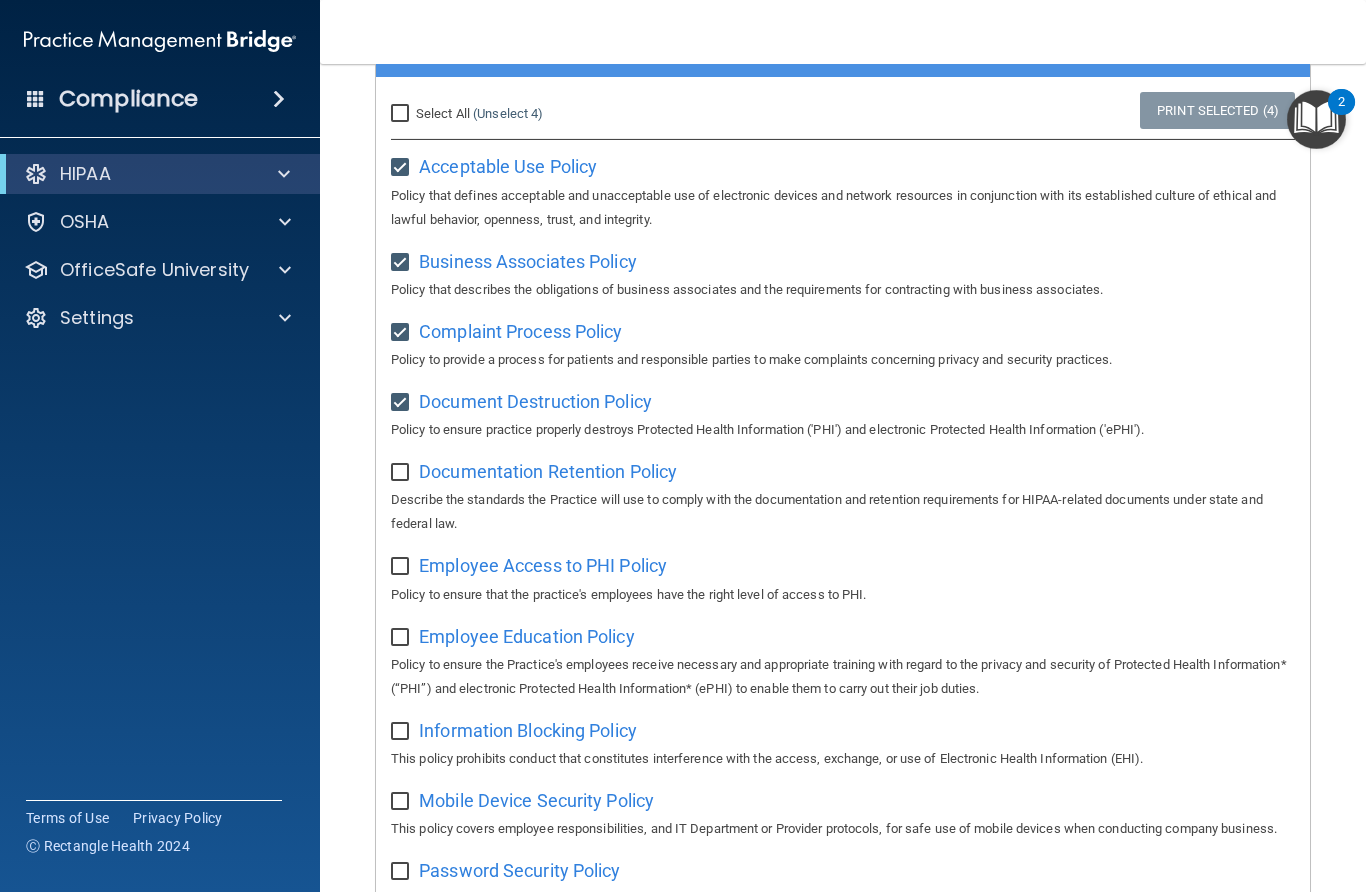 drag, startPoint x: 397, startPoint y: 473, endPoint x: 418, endPoint y: 480, distance: 22.135944 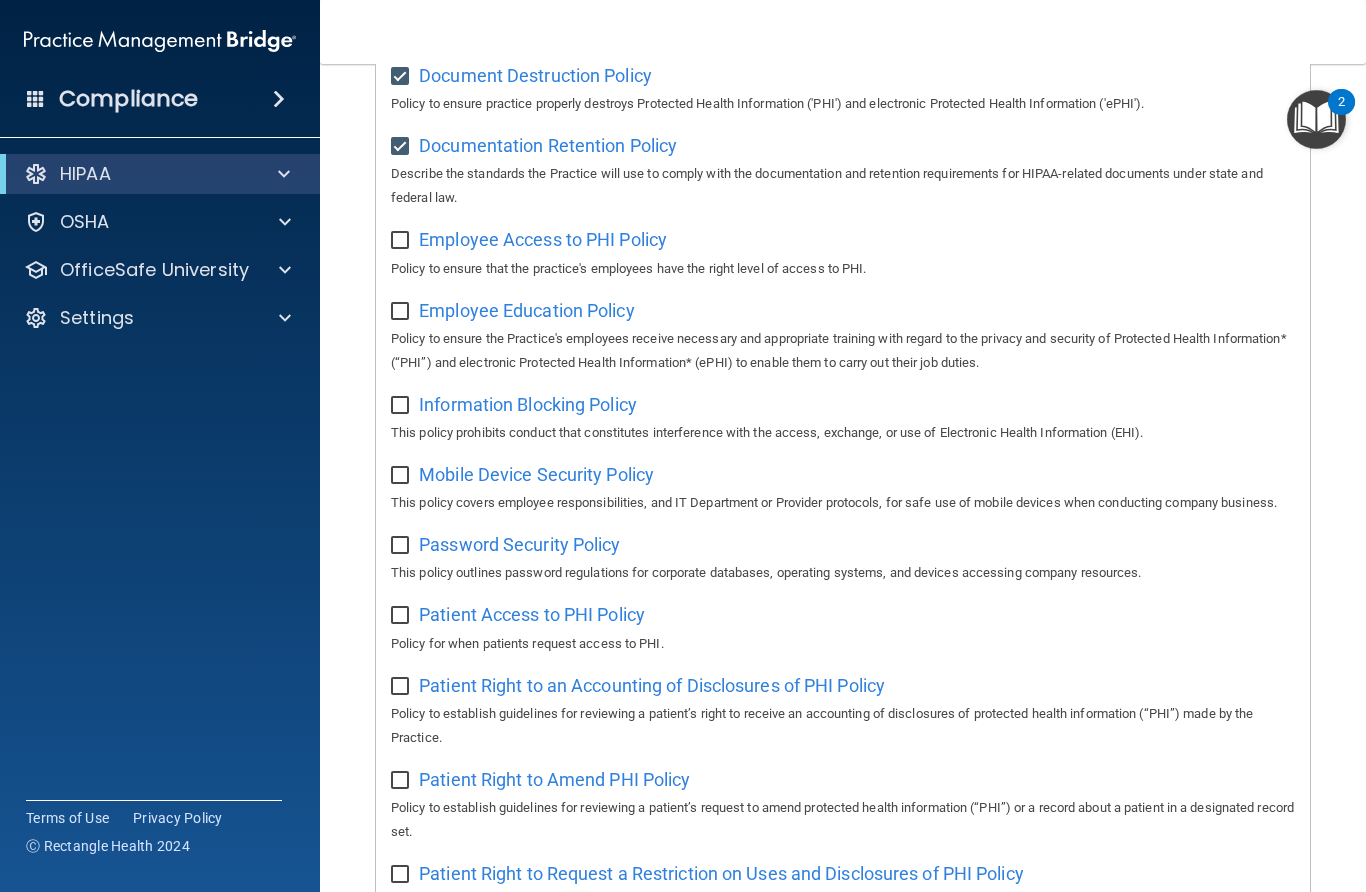 scroll, scrollTop: 520, scrollLeft: 0, axis: vertical 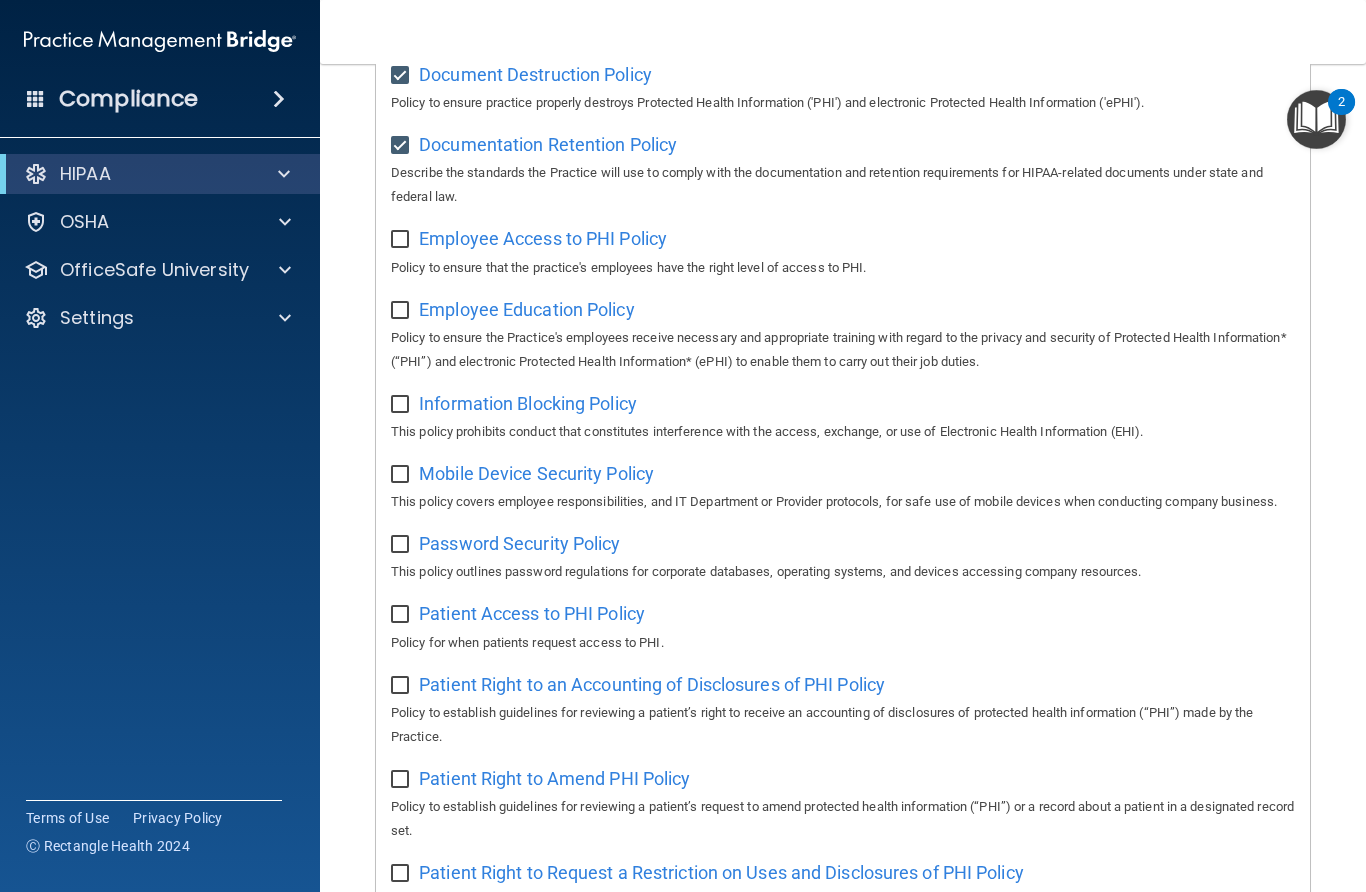 drag, startPoint x: 398, startPoint y: 236, endPoint x: 392, endPoint y: 254, distance: 18.973665 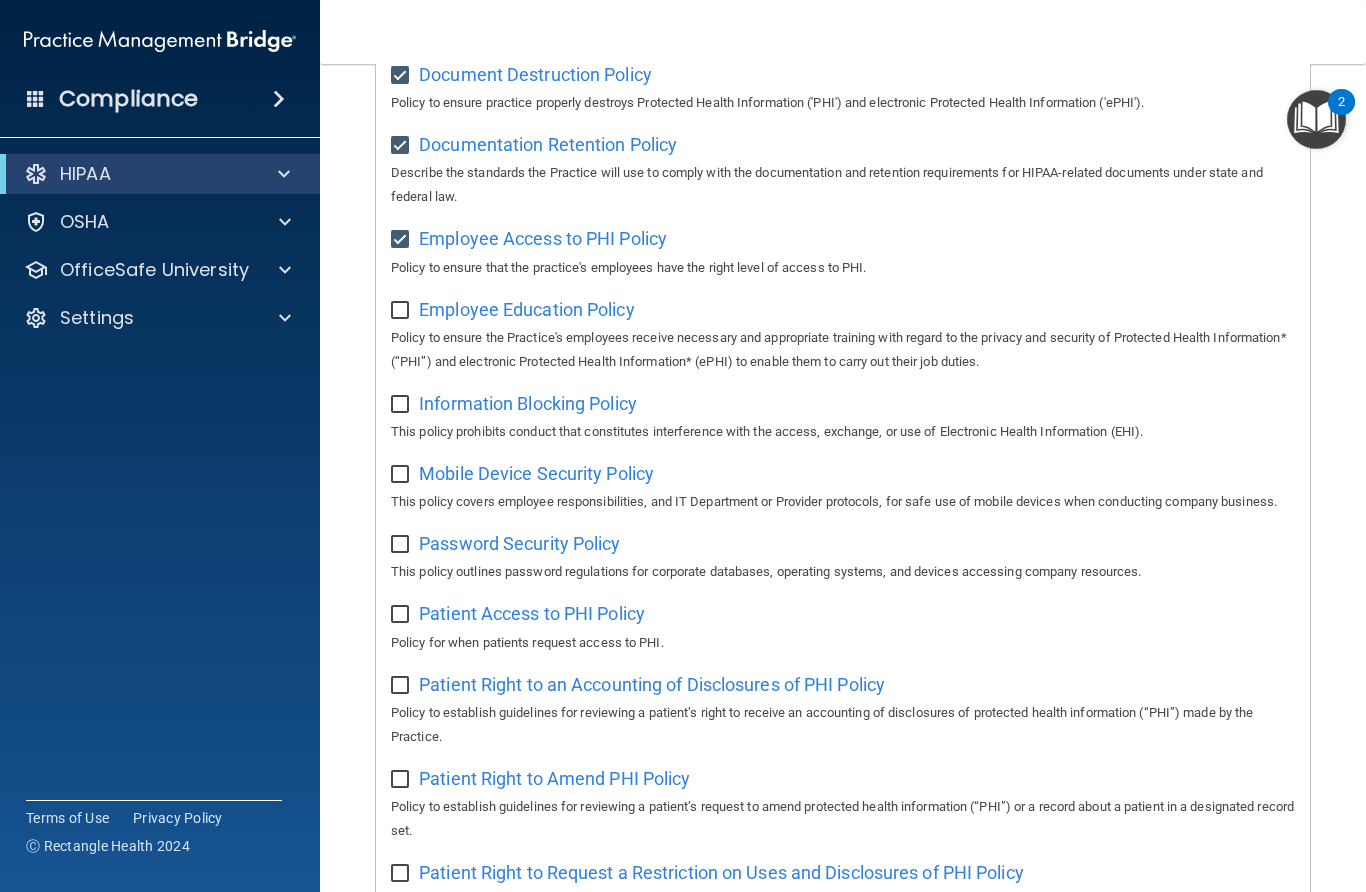 click at bounding box center [402, 311] 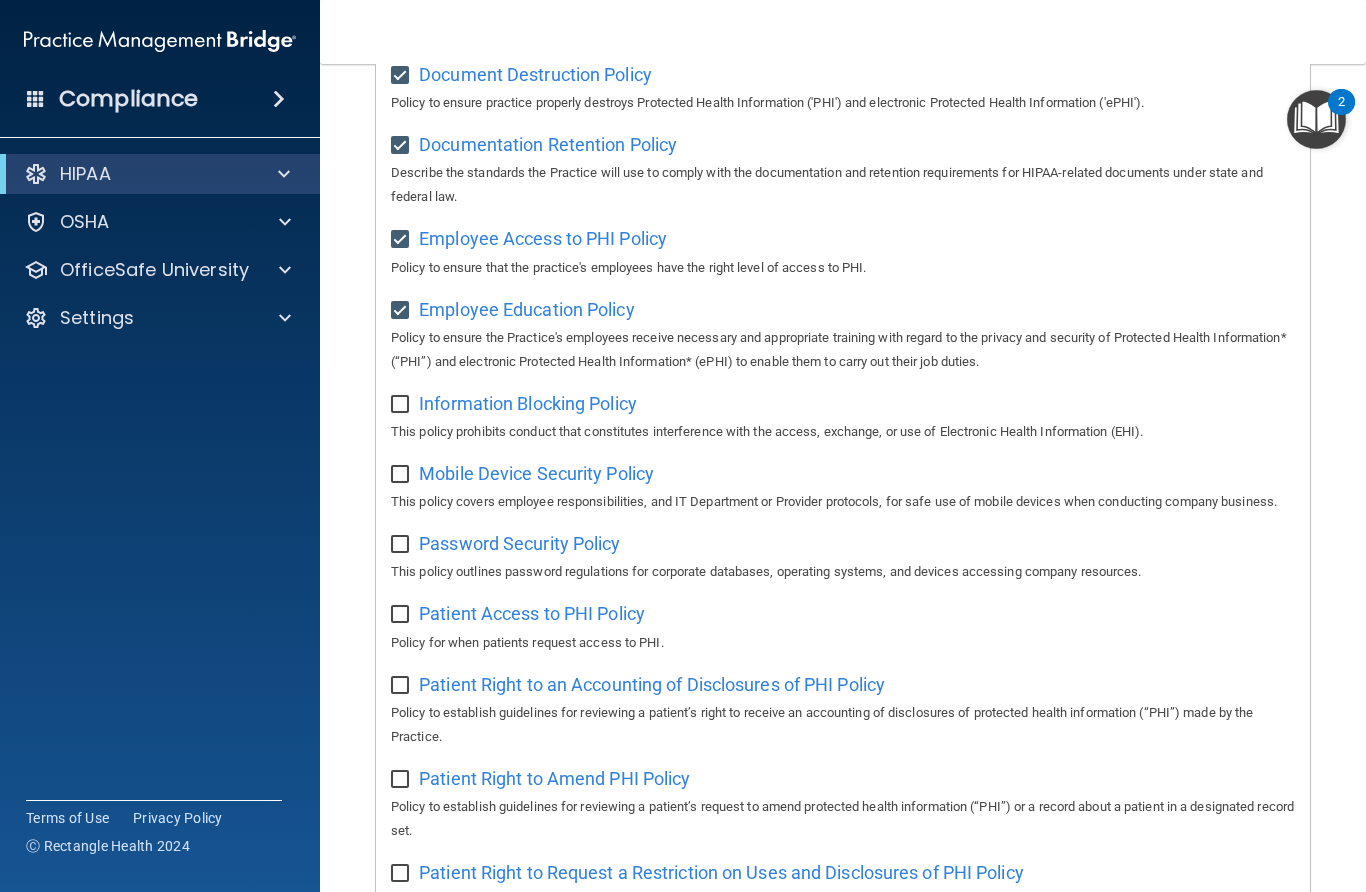 drag, startPoint x: 400, startPoint y: 403, endPoint x: 444, endPoint y: 422, distance: 47.92703 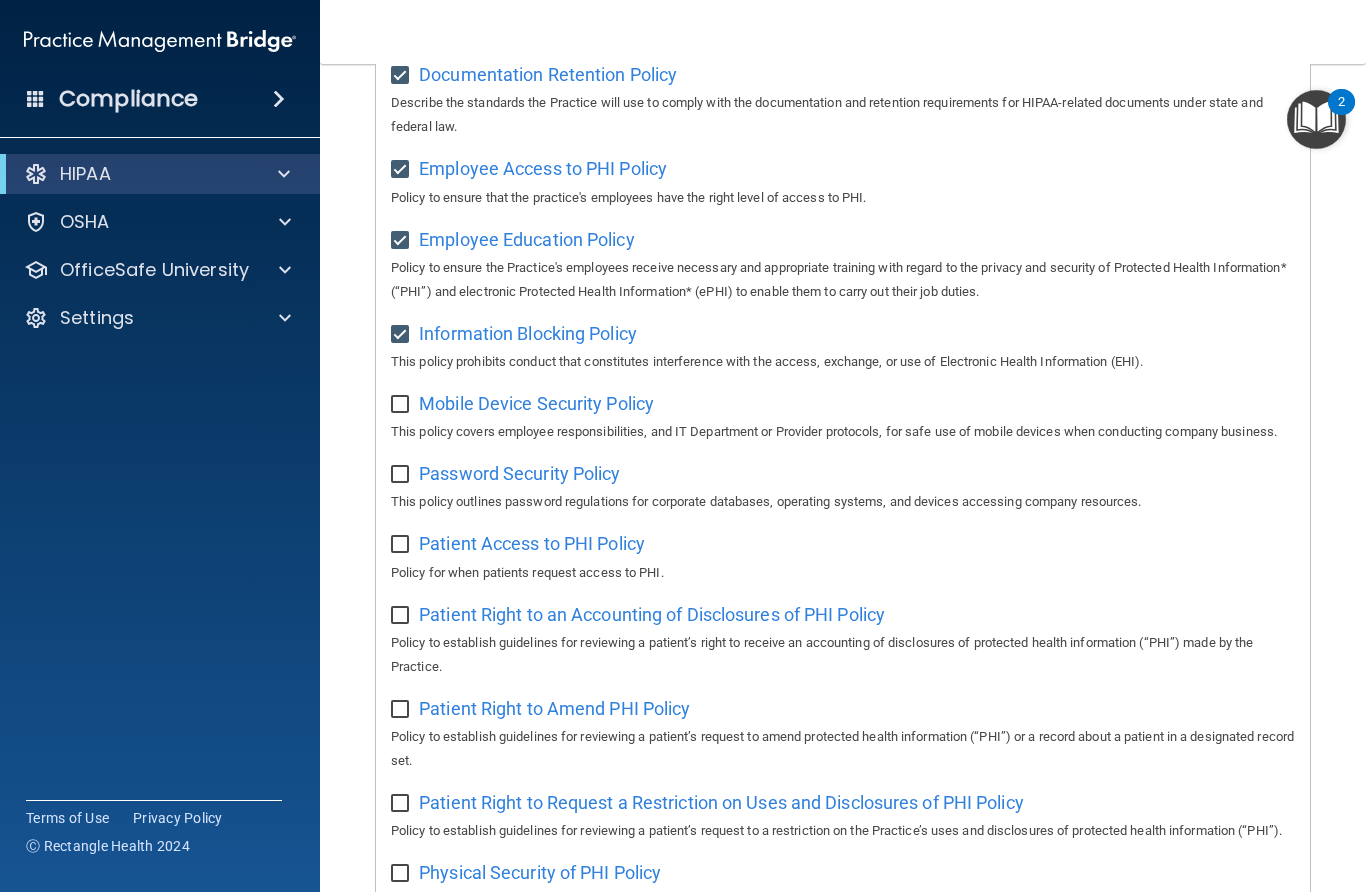 scroll, scrollTop: 594, scrollLeft: 0, axis: vertical 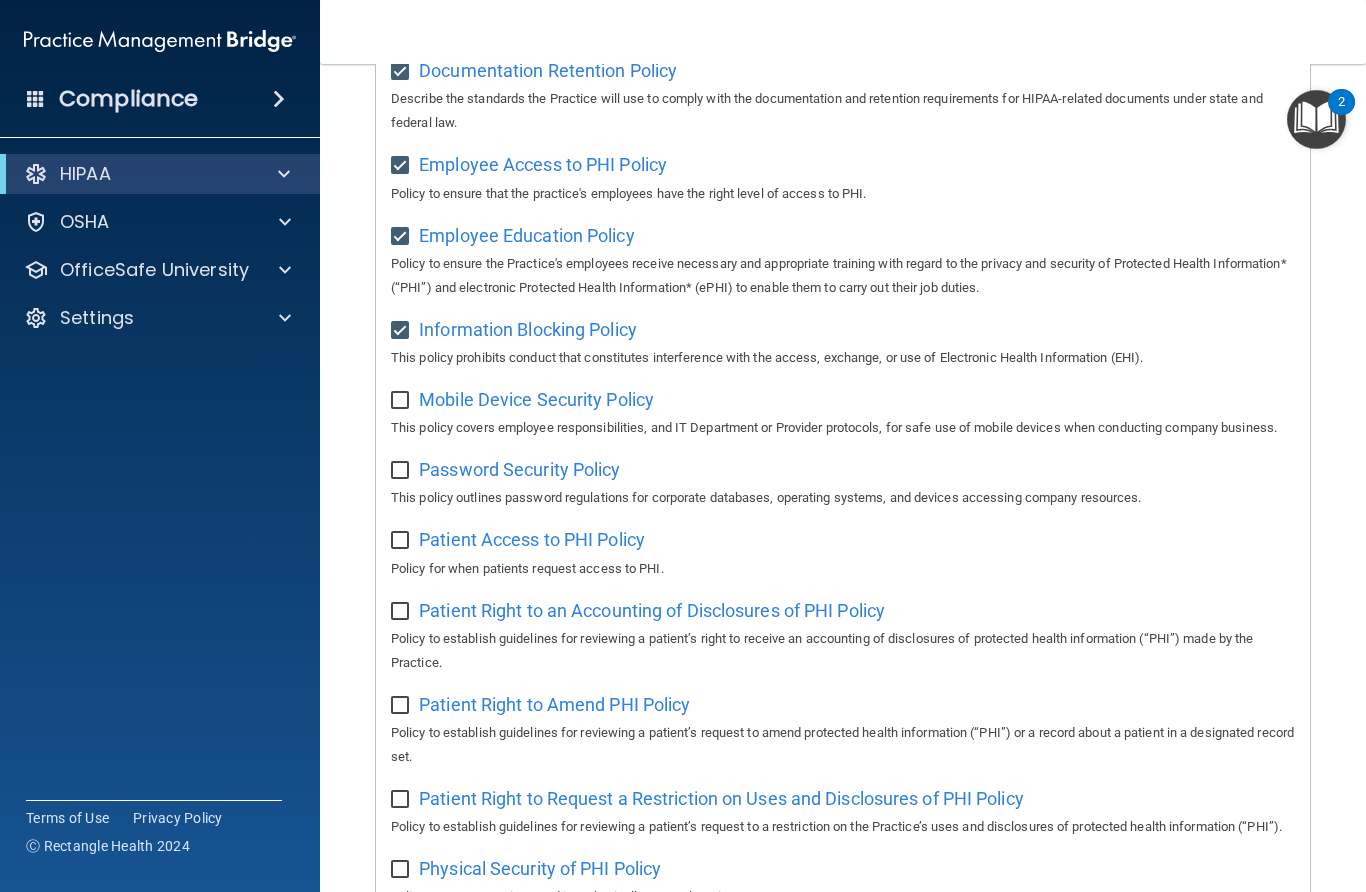 click at bounding box center (402, 401) 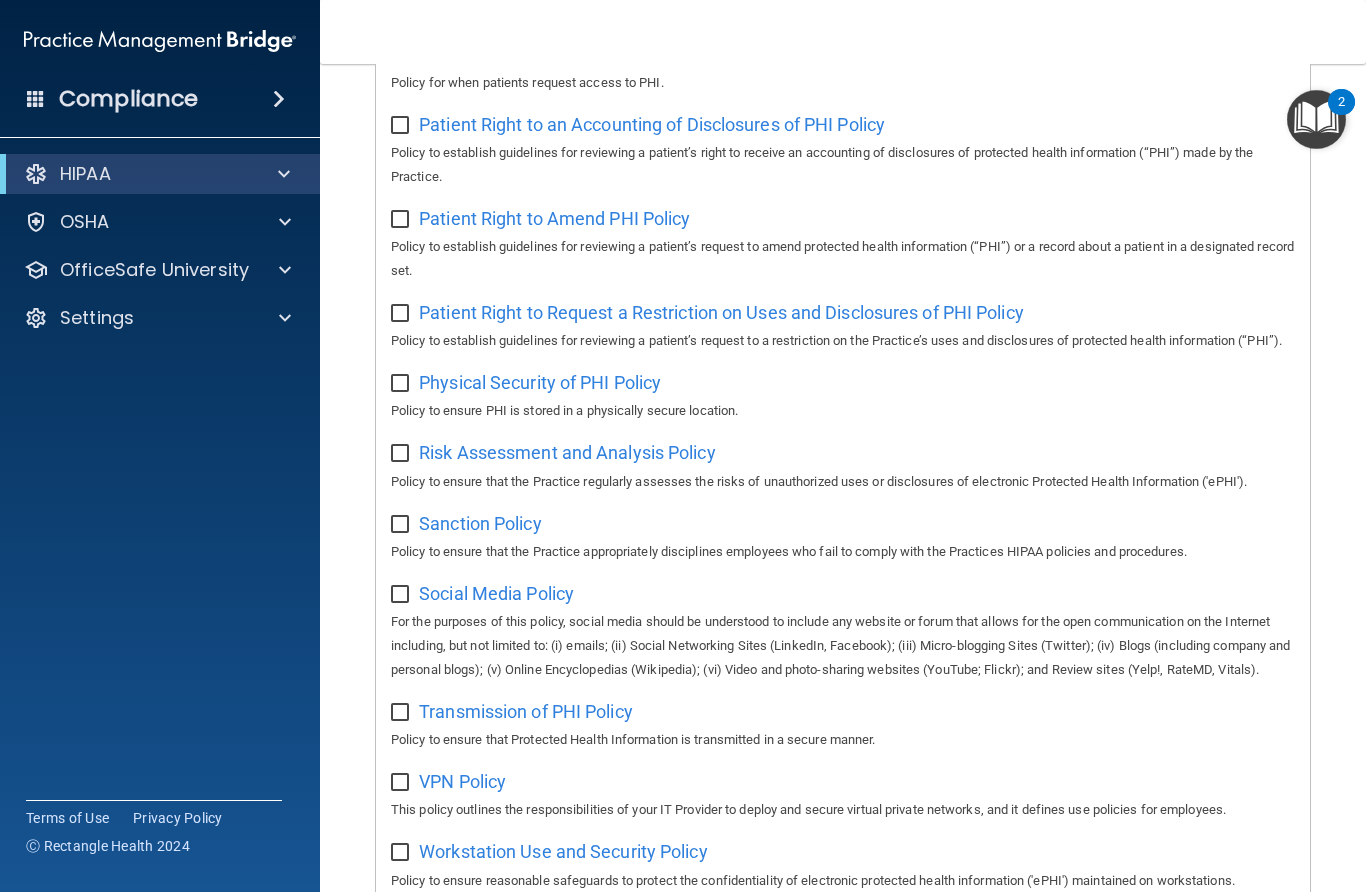 scroll, scrollTop: 1073, scrollLeft: 0, axis: vertical 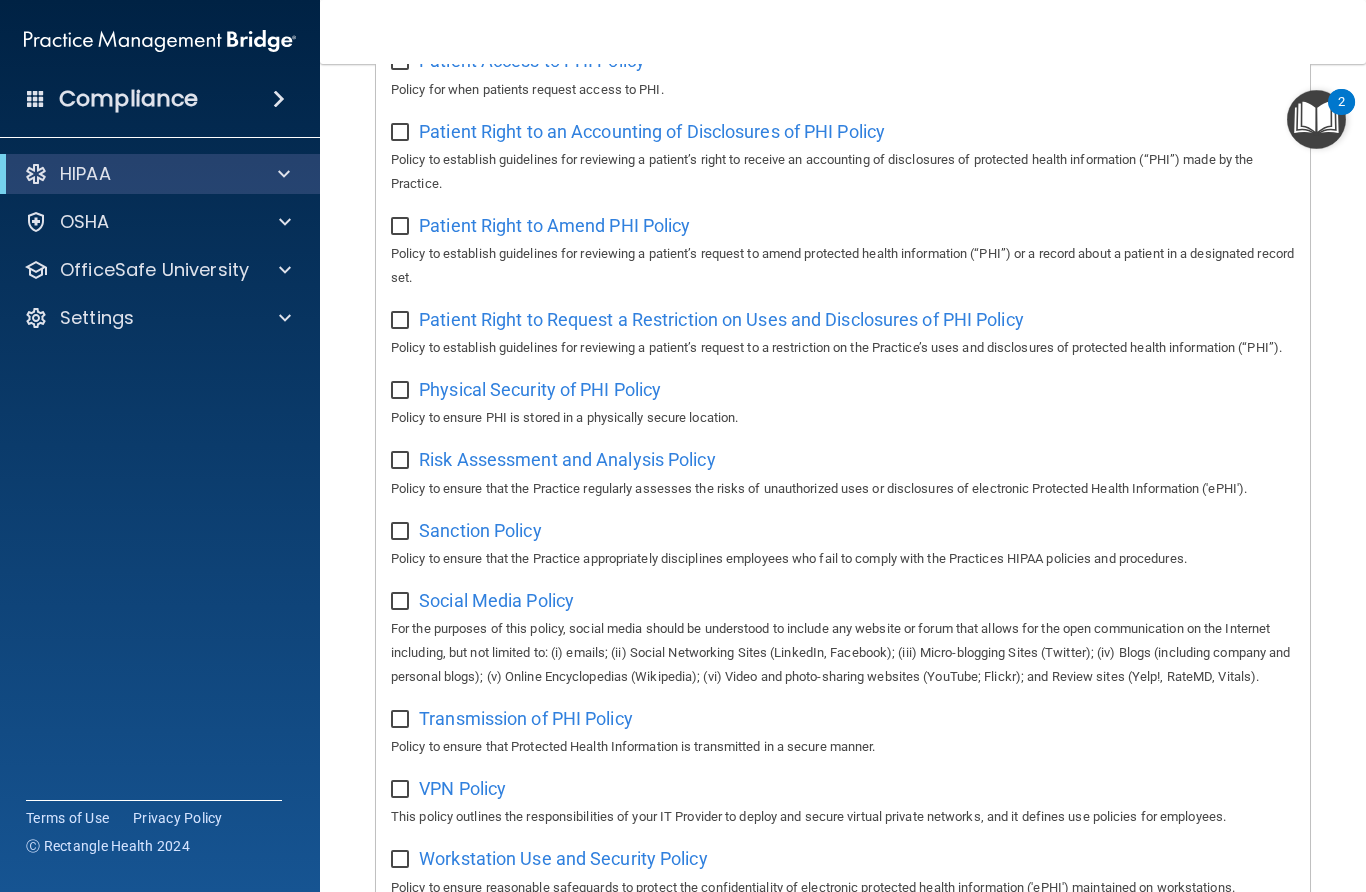 click at bounding box center (1316, 119) 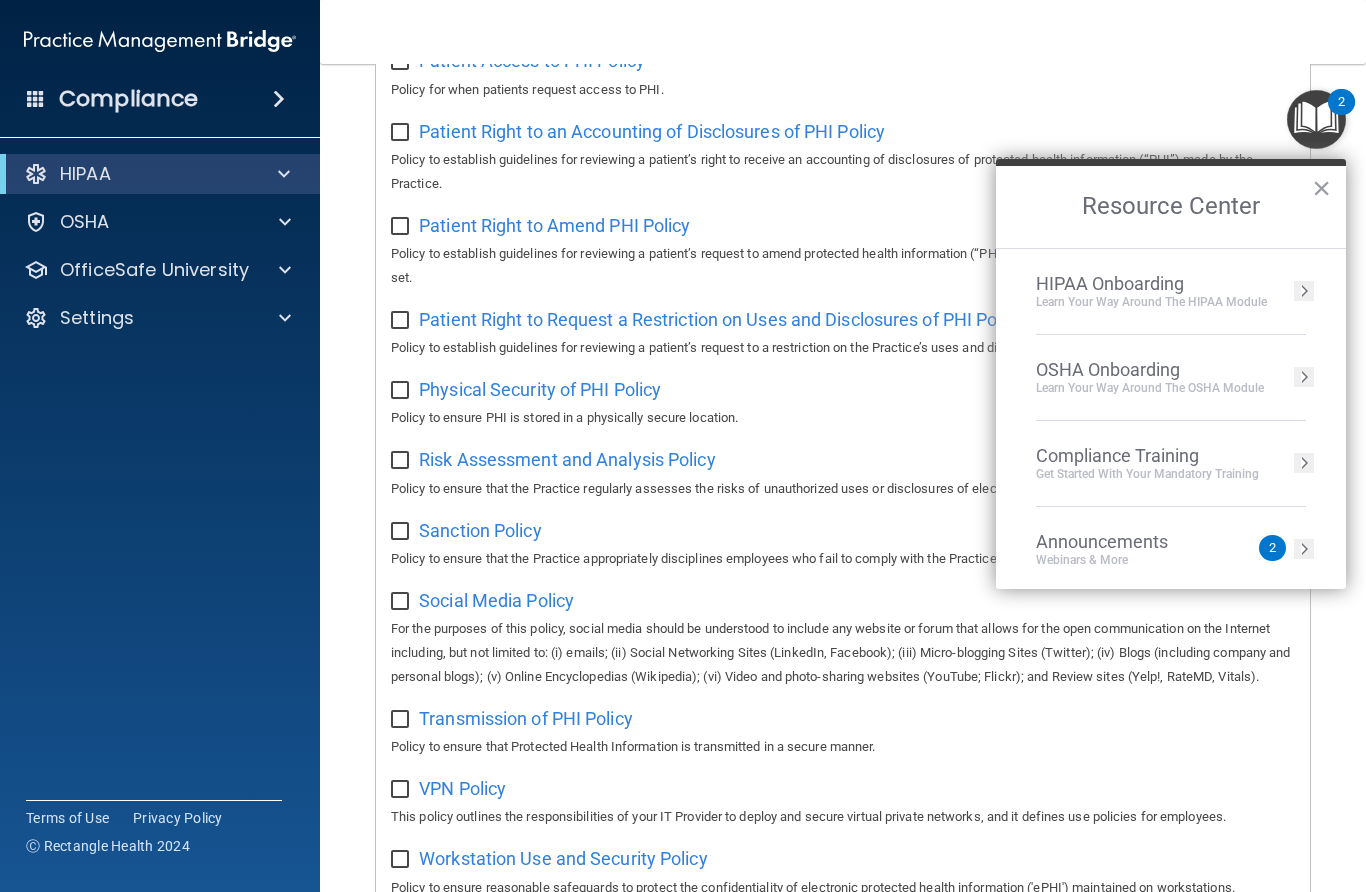 click on "2" at bounding box center [1272, 548] 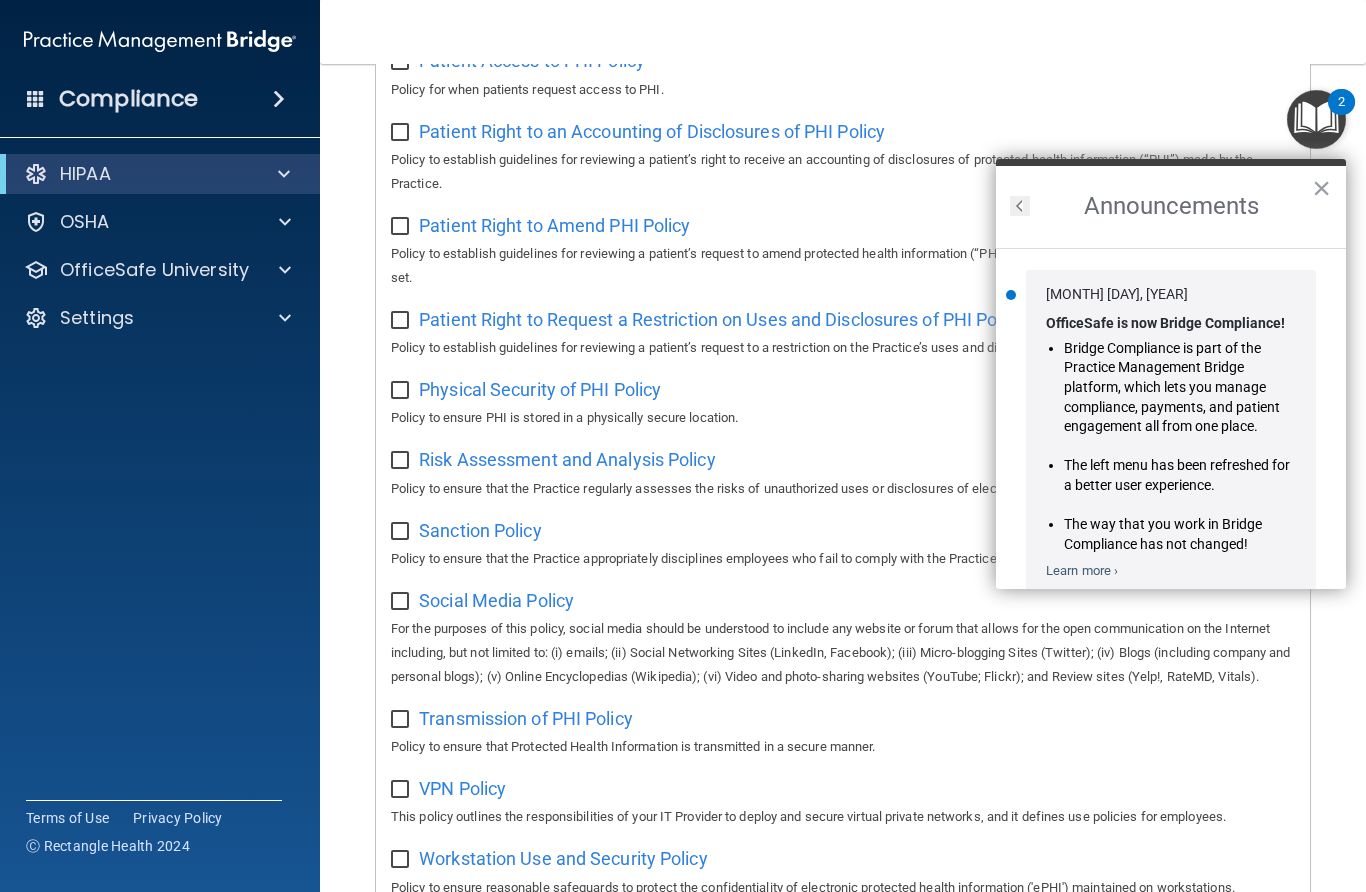scroll, scrollTop: 0, scrollLeft: 0, axis: both 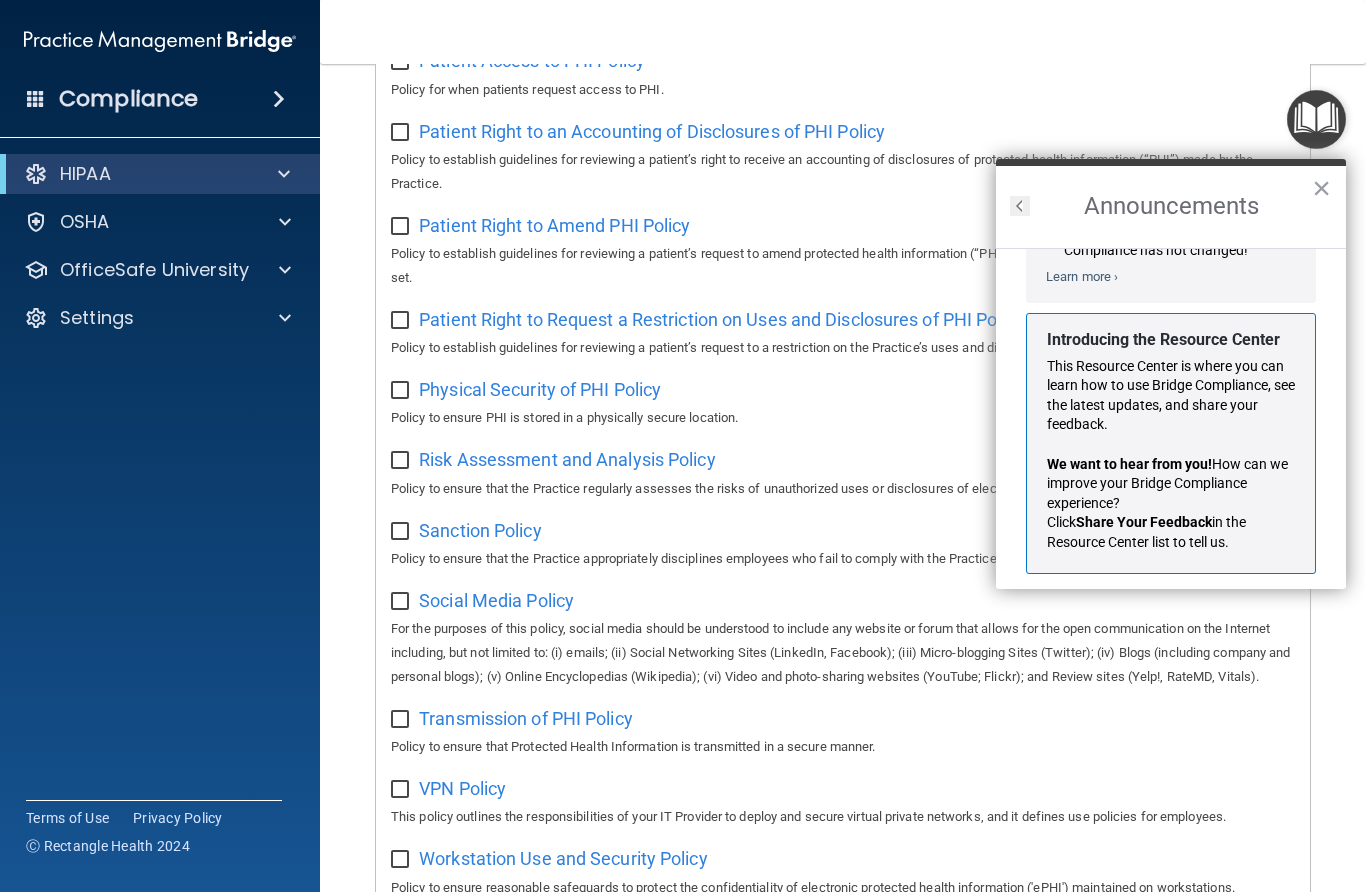 click on "×" at bounding box center [1321, 188] 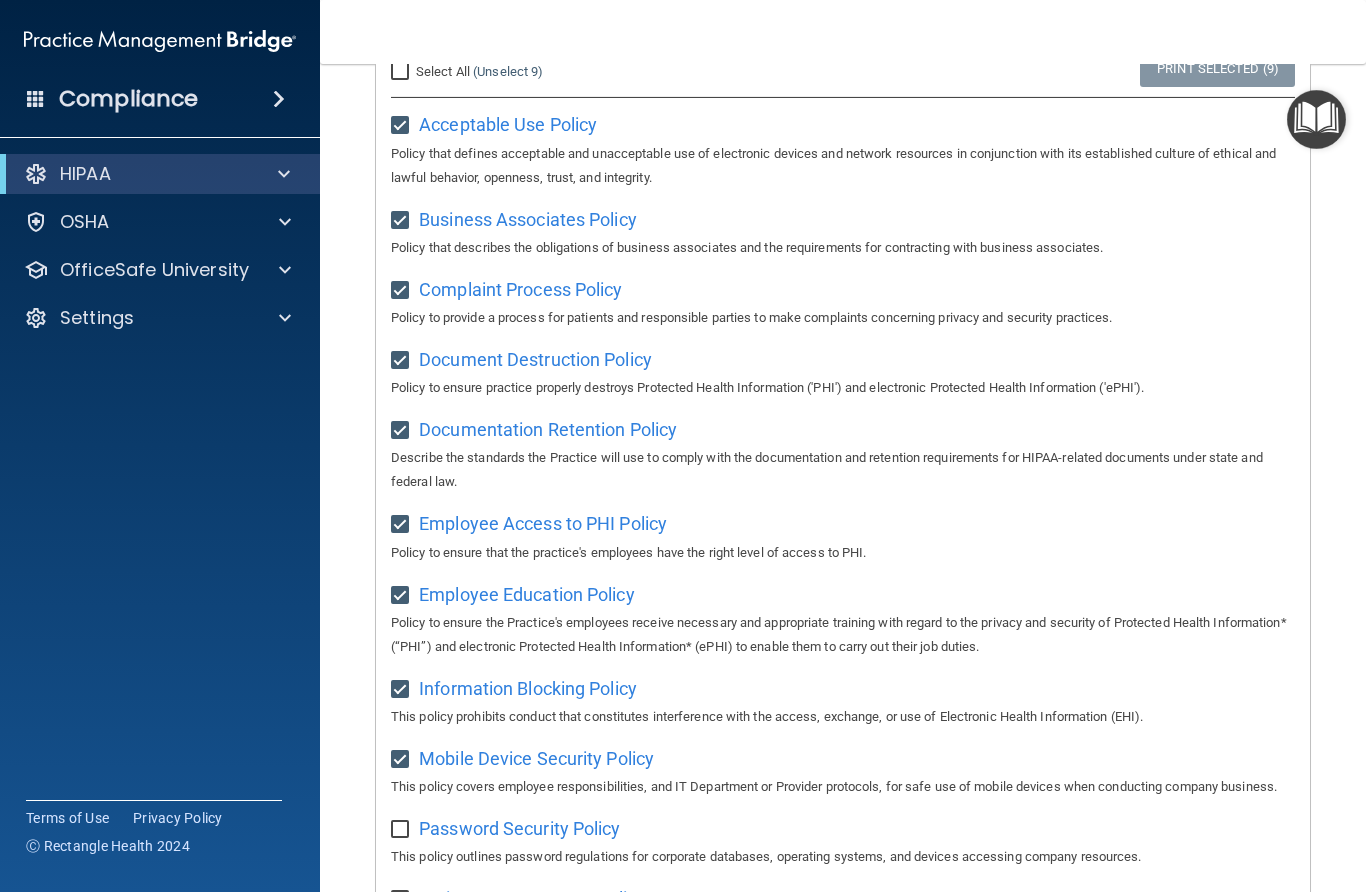 scroll, scrollTop: 228, scrollLeft: 0, axis: vertical 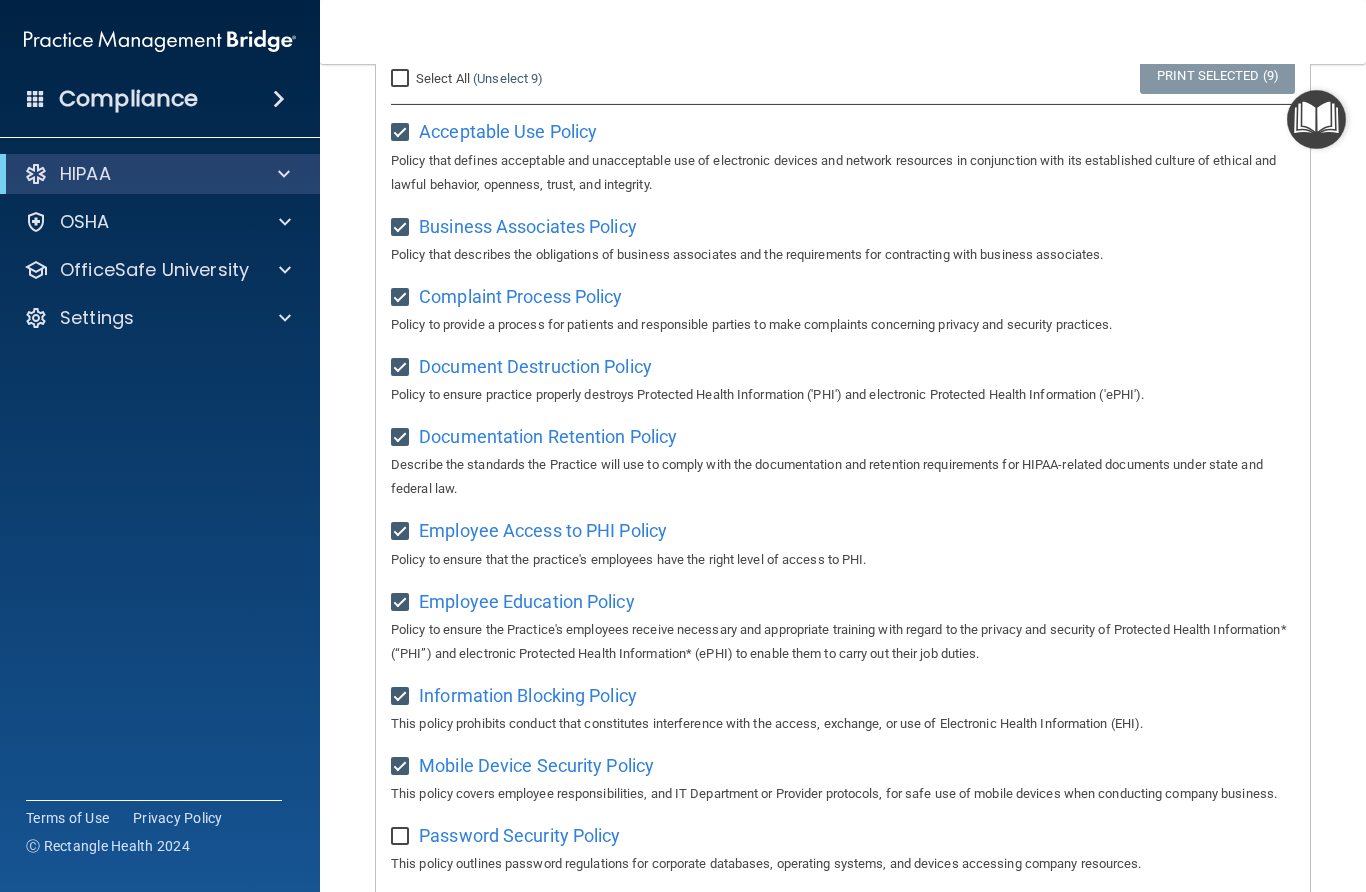 click on "Select All   (Unselect 9)    Unselect All" at bounding box center (402, 79) 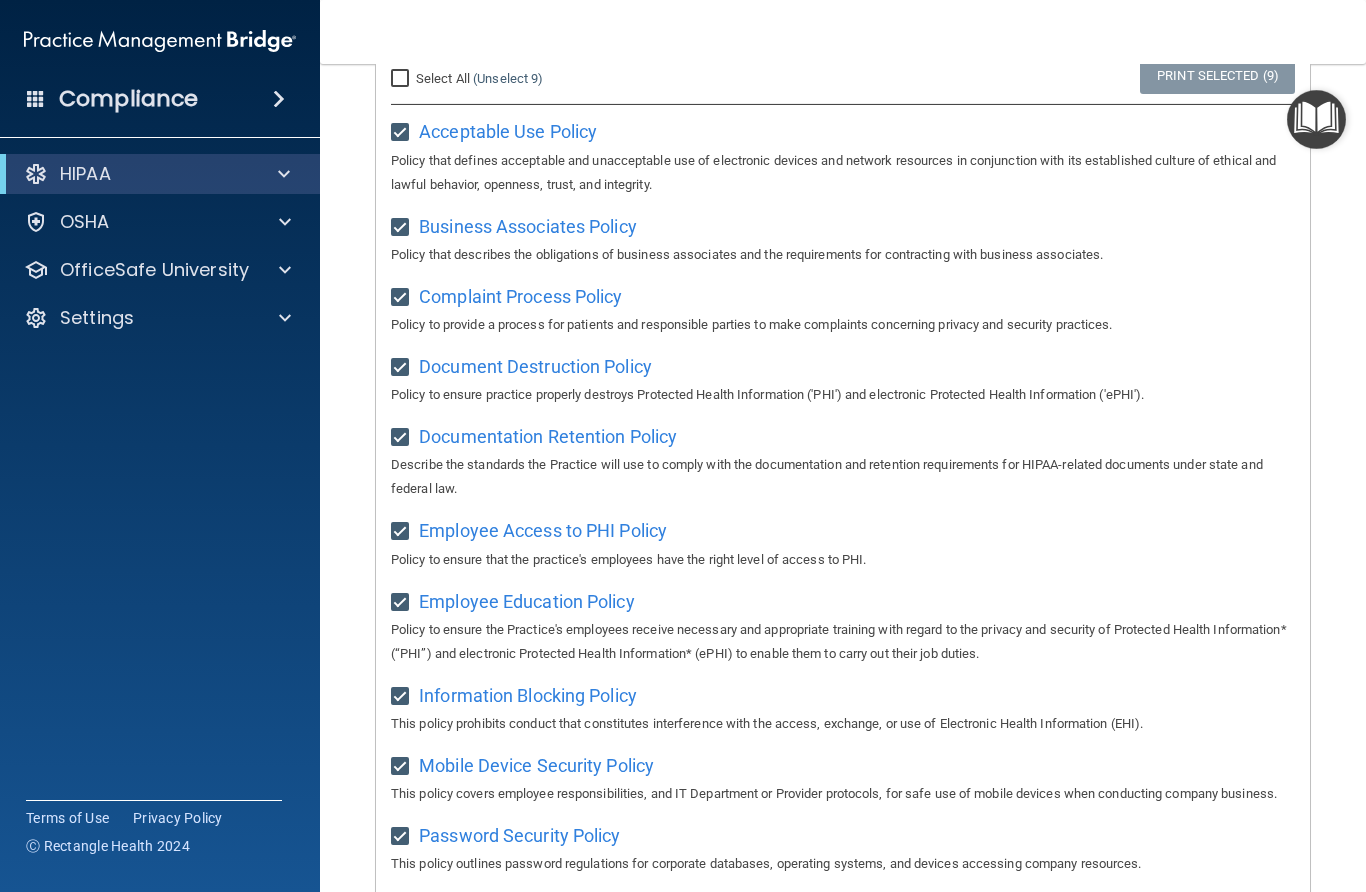checkbox on "true" 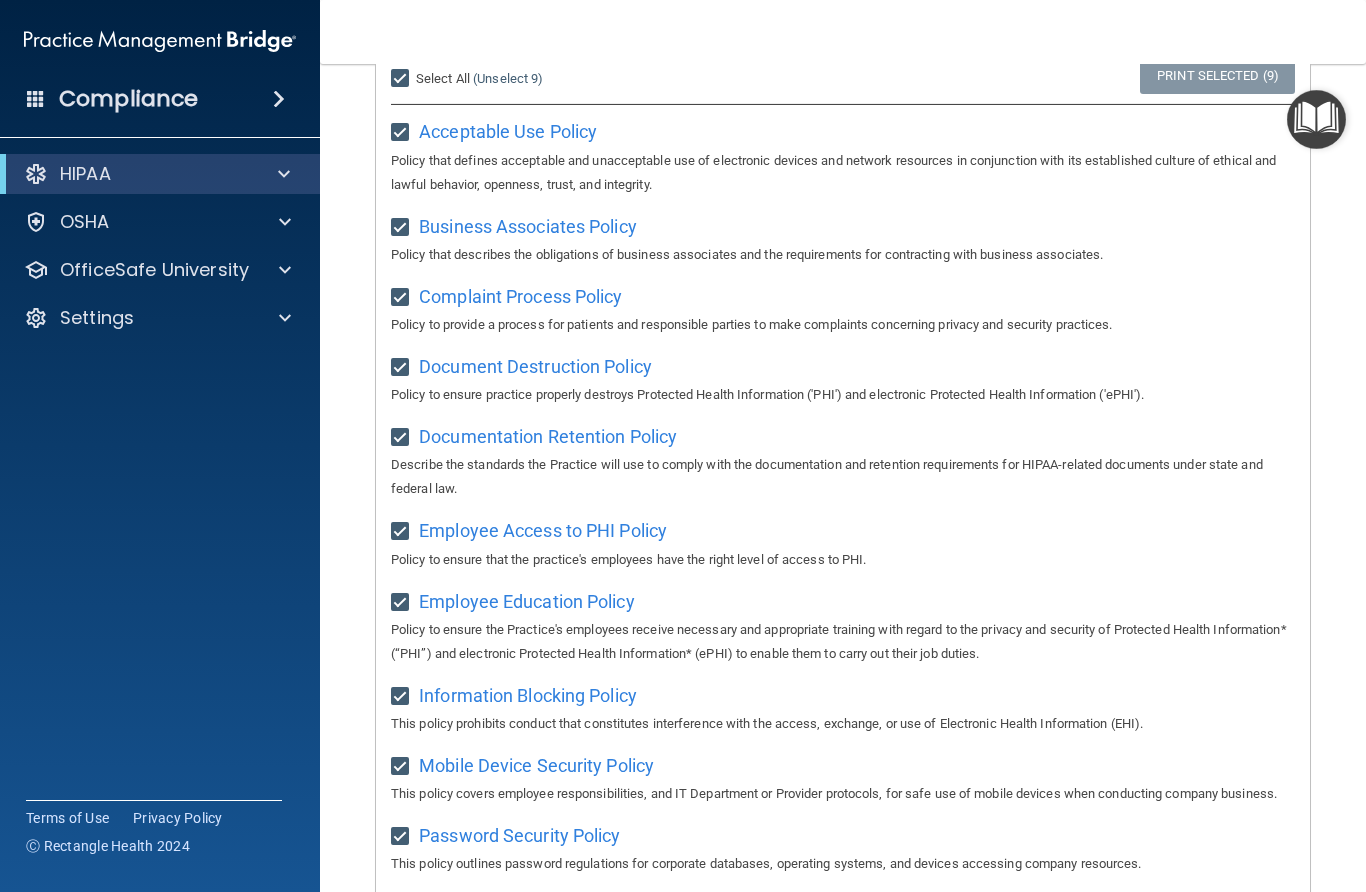 checkbox on "true" 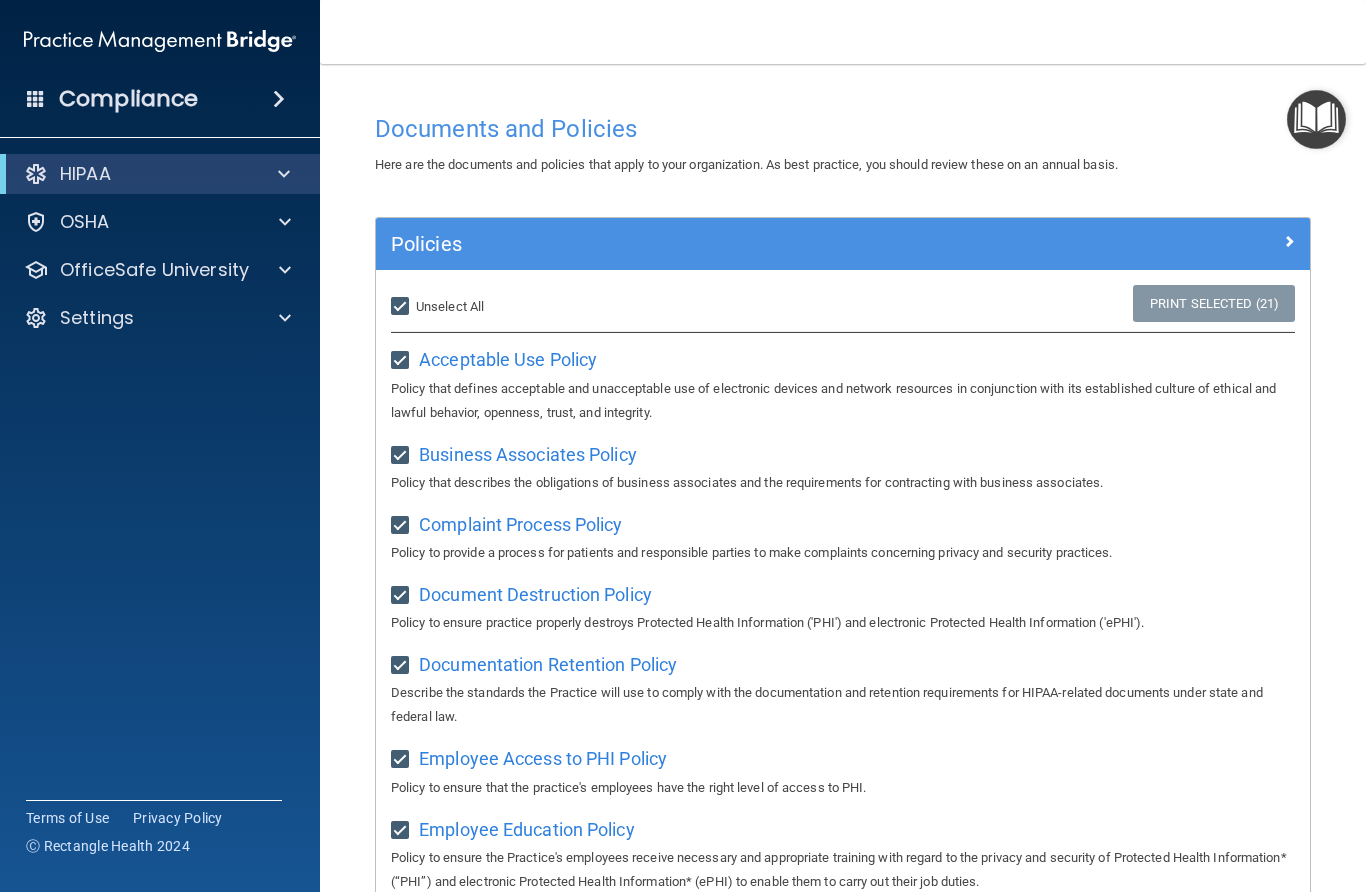scroll, scrollTop: 0, scrollLeft: 0, axis: both 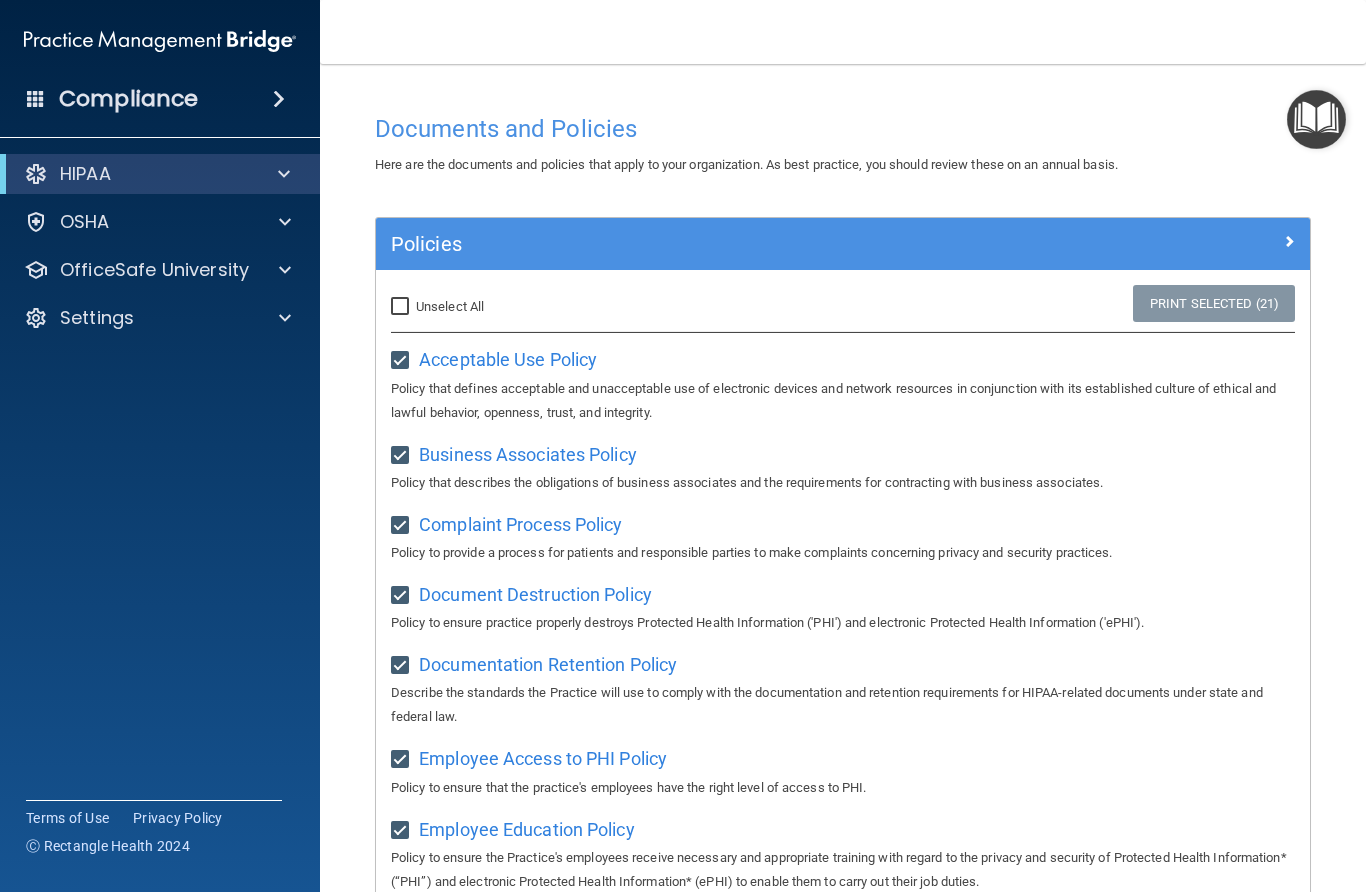 checkbox on "false" 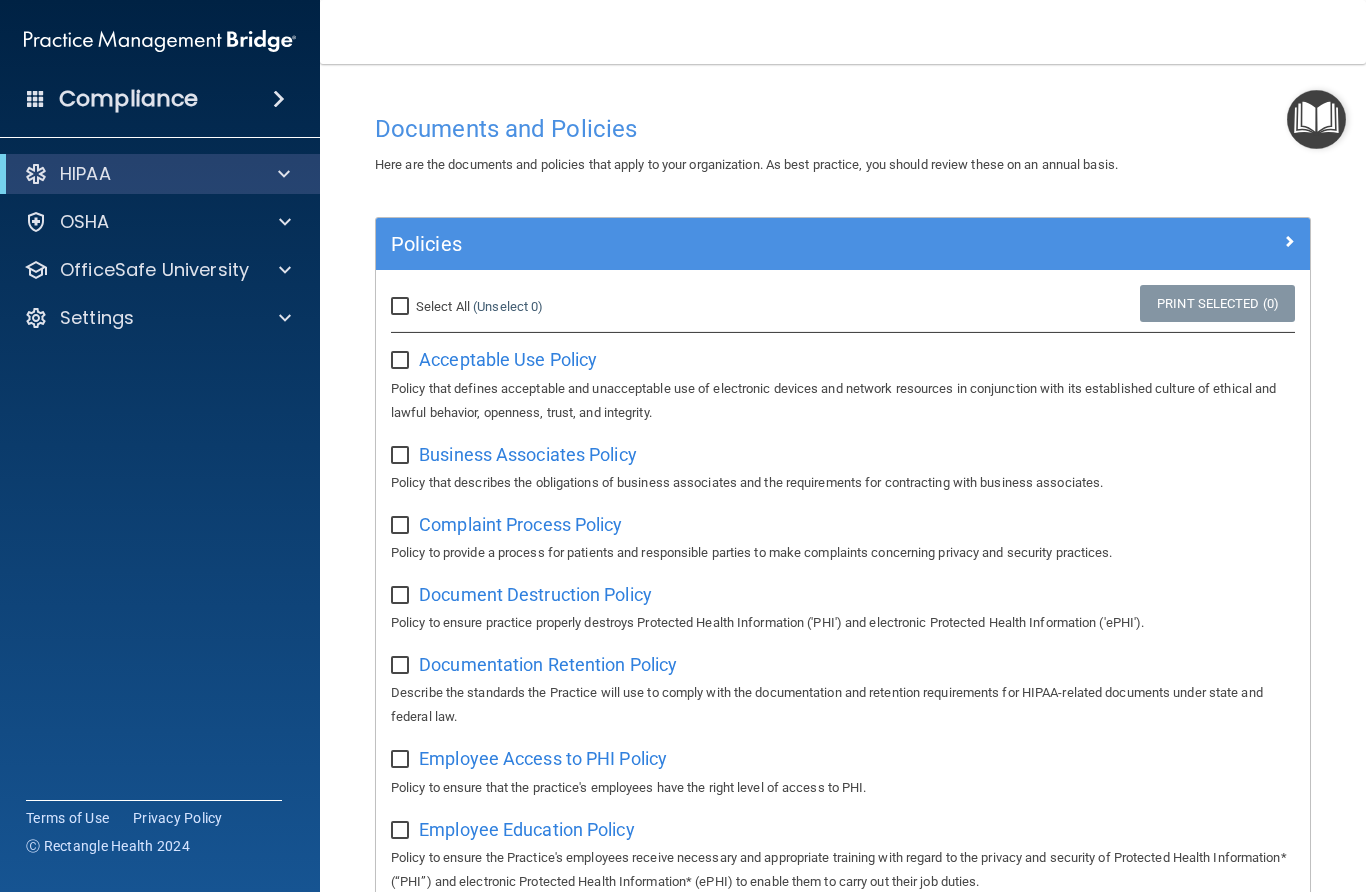 drag, startPoint x: 397, startPoint y: 355, endPoint x: 432, endPoint y: 374, distance: 39.824615 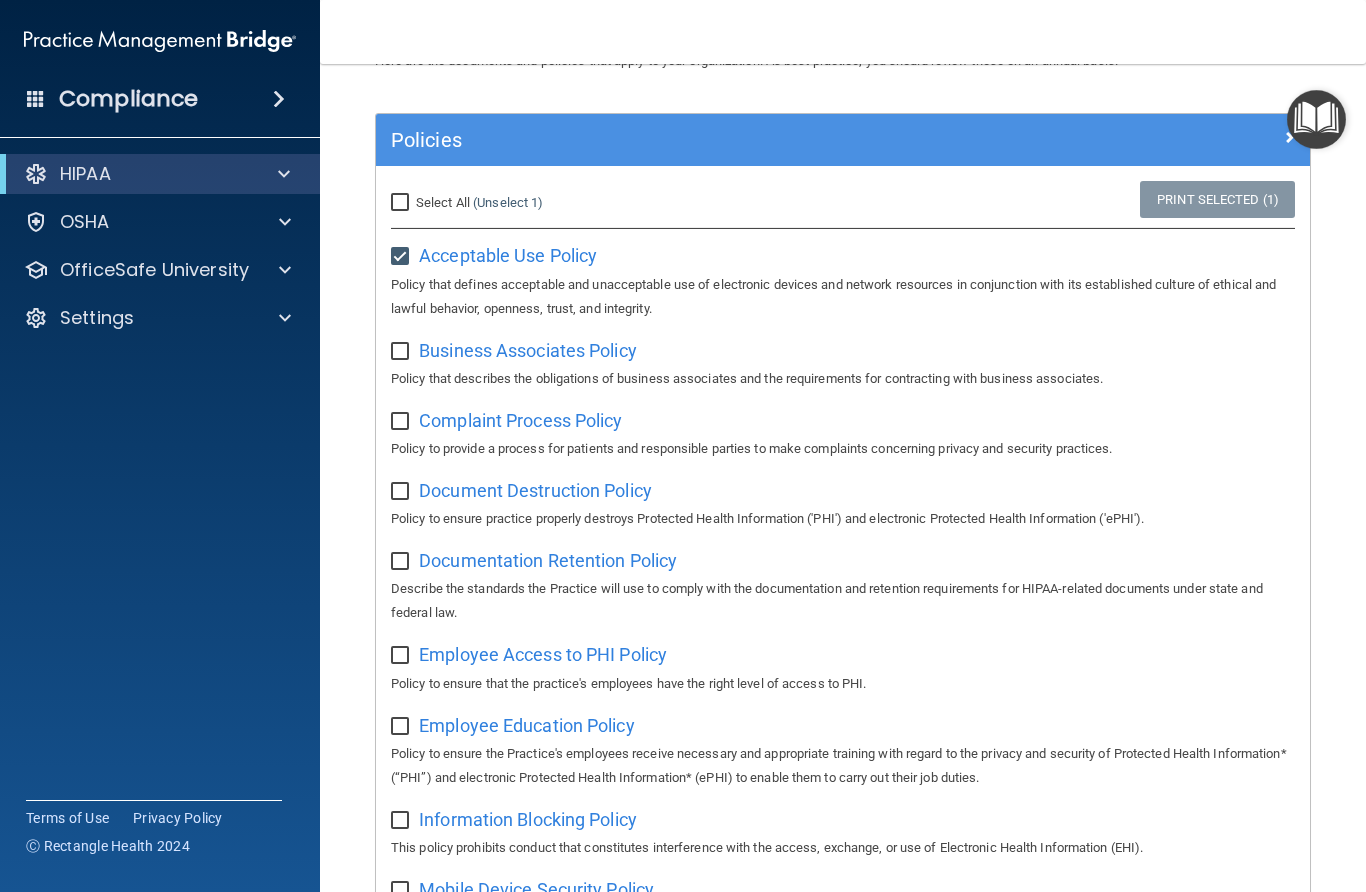 scroll, scrollTop: 107, scrollLeft: 0, axis: vertical 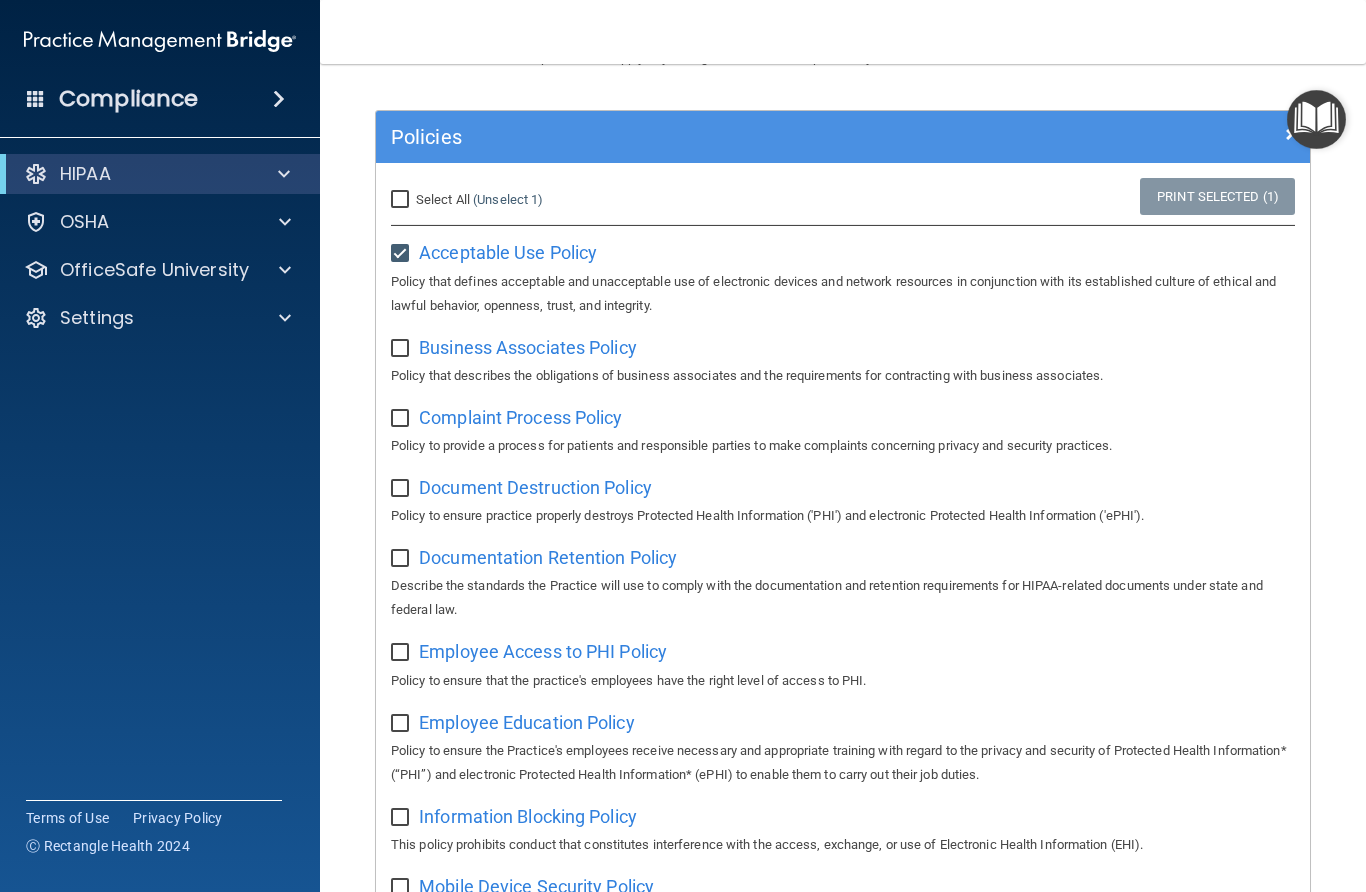 click at bounding box center [402, 254] 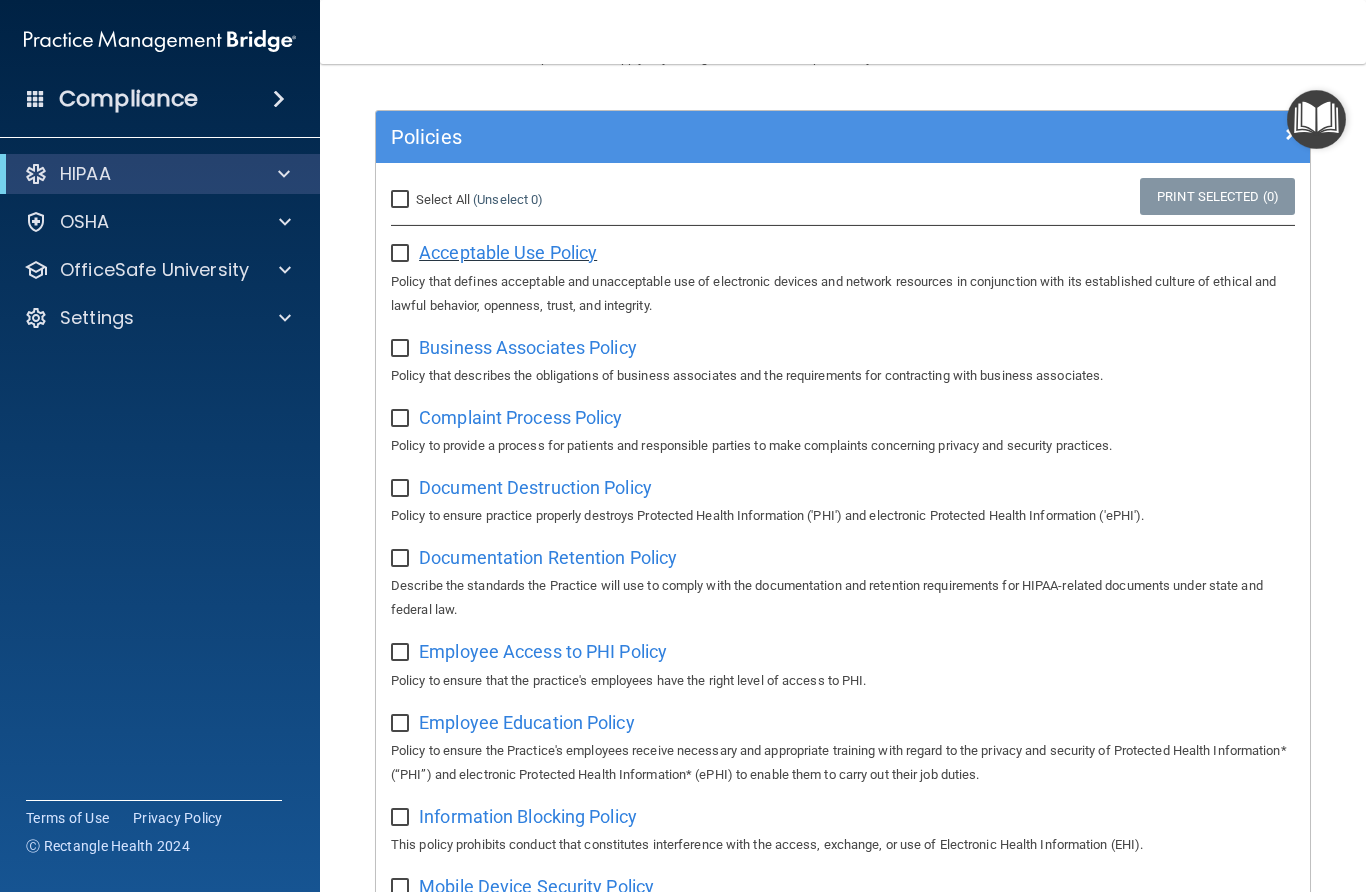 click on "Acceptable Use Policy" at bounding box center (508, 252) 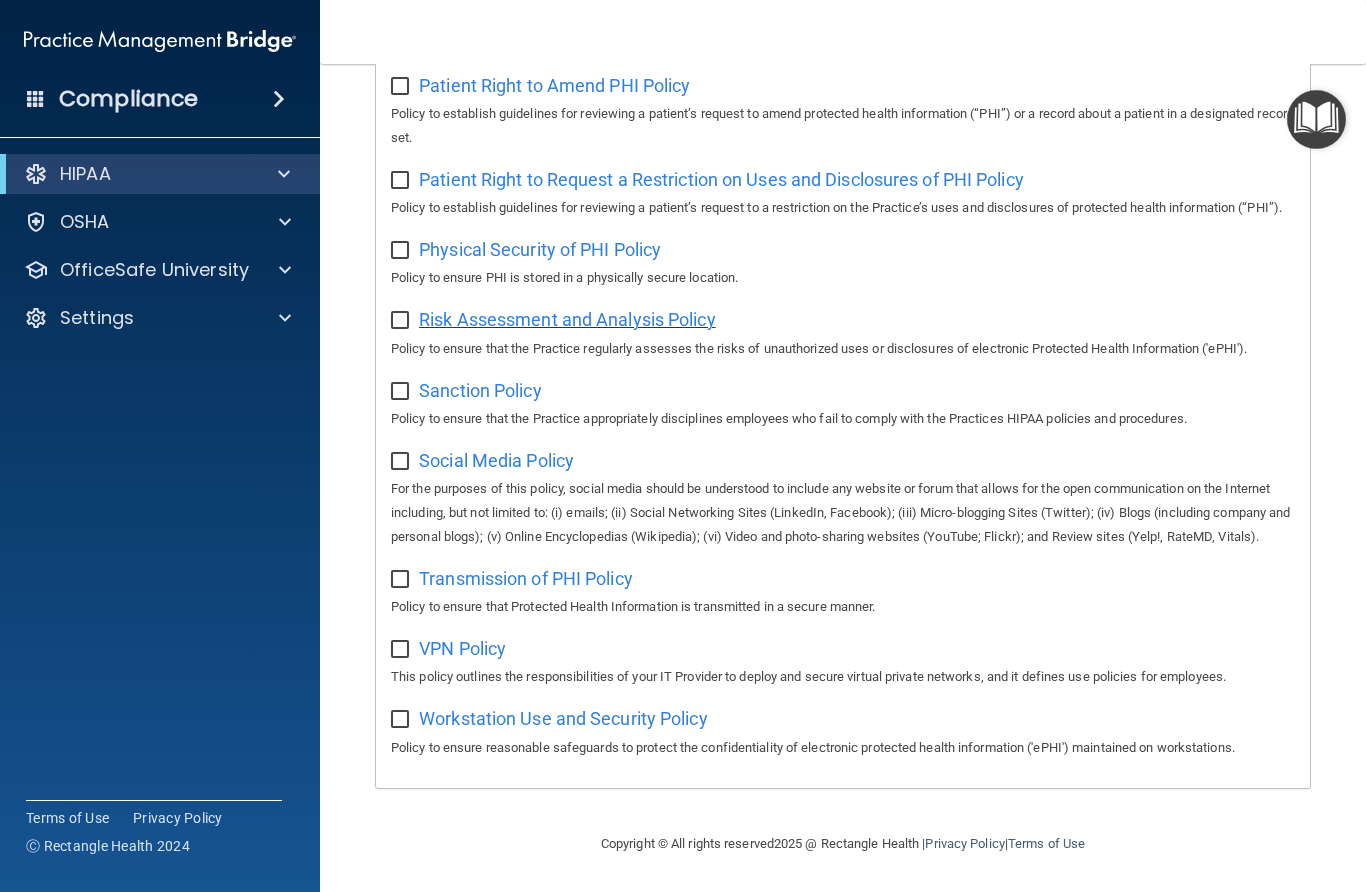 scroll, scrollTop: 1245, scrollLeft: 0, axis: vertical 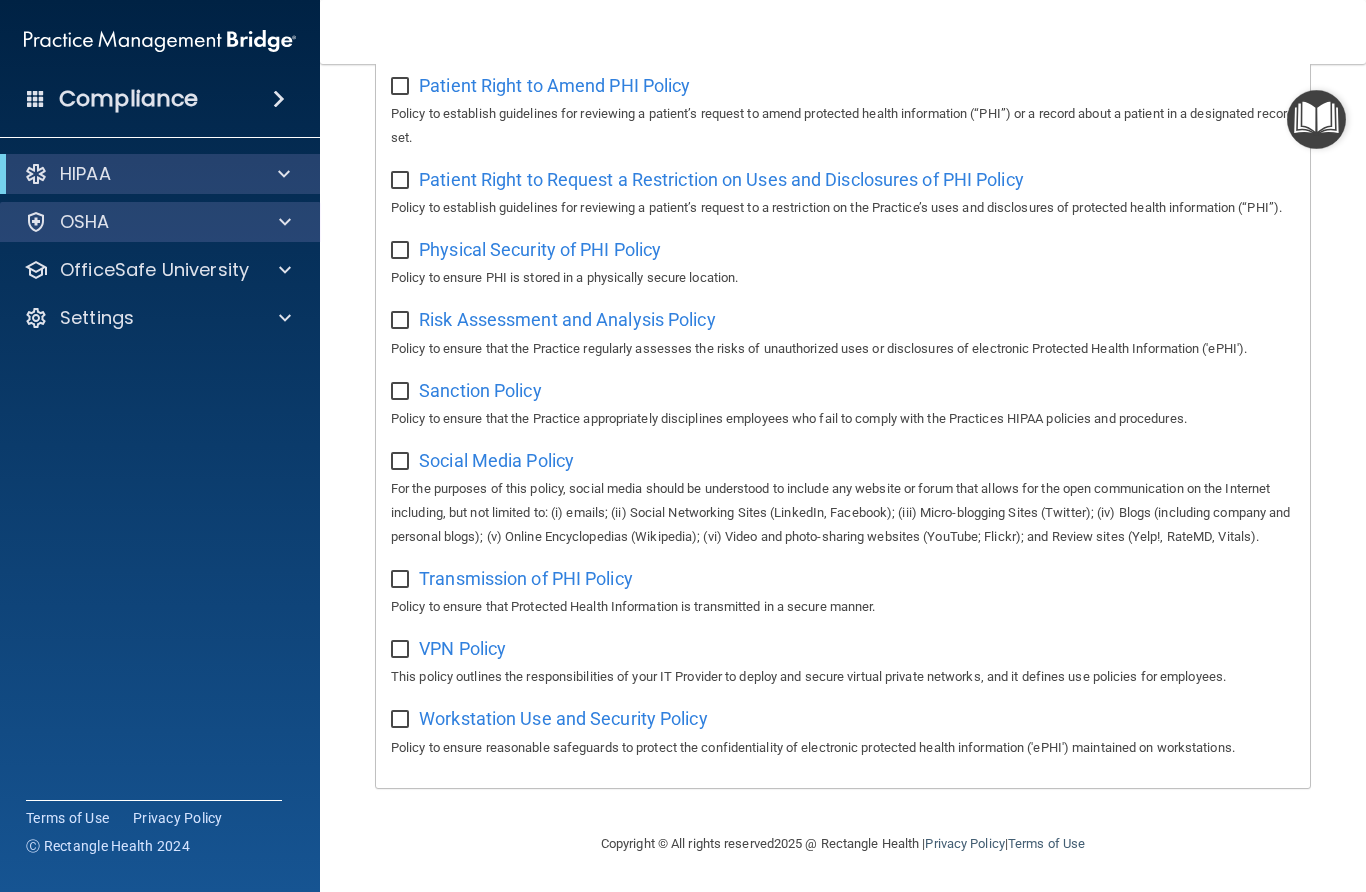 click on "OSHA" at bounding box center (85, 222) 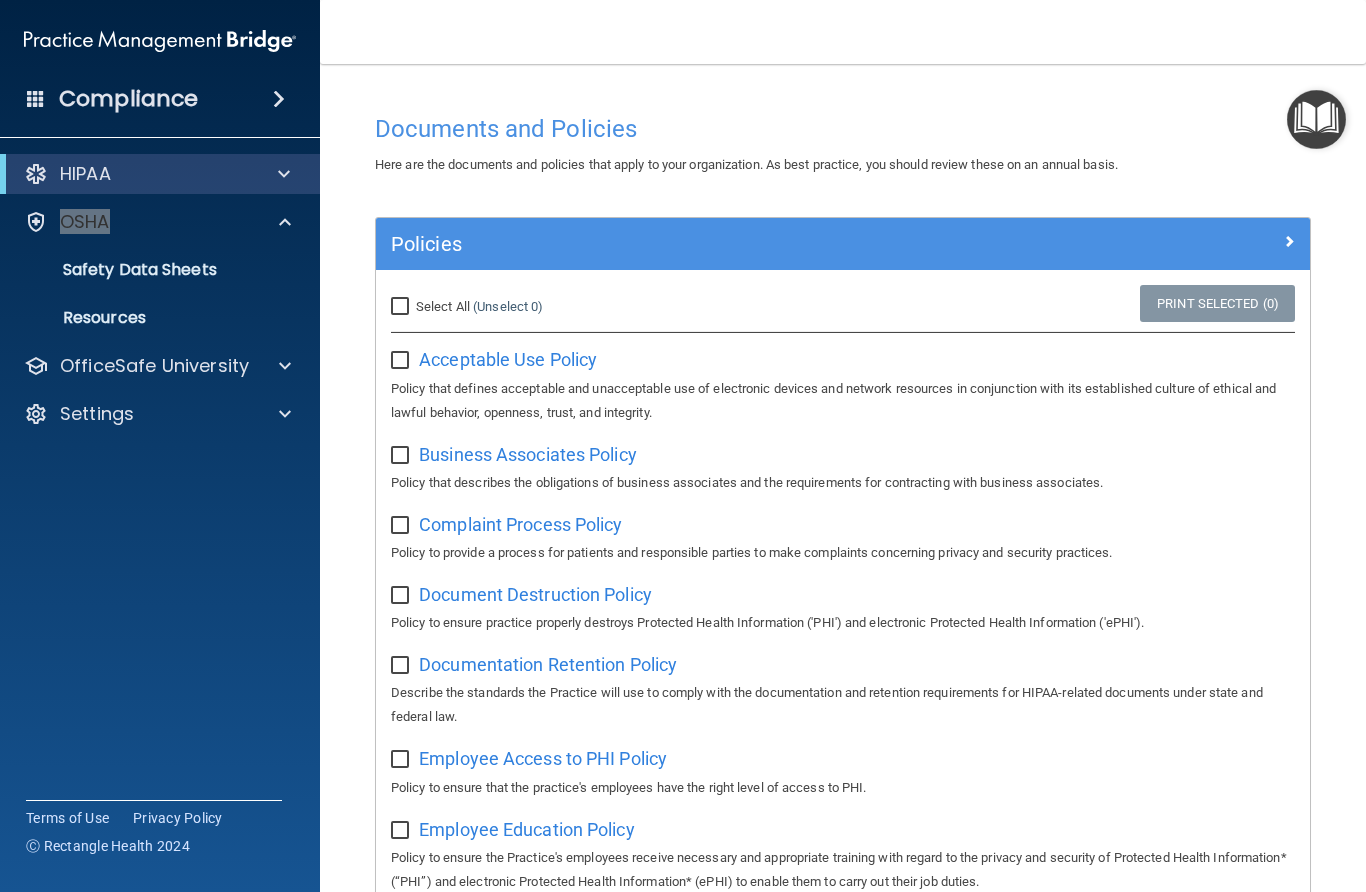 scroll, scrollTop: 0, scrollLeft: 0, axis: both 